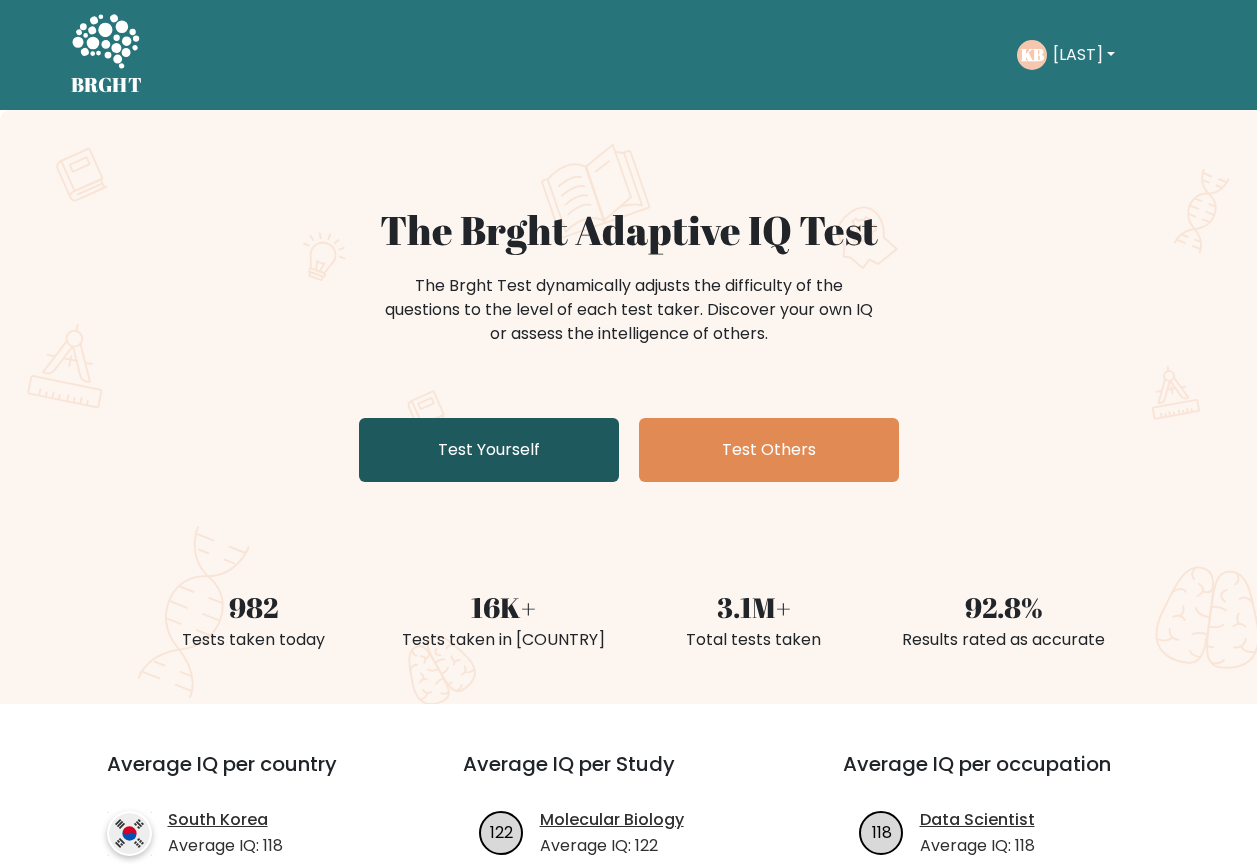 scroll, scrollTop: 0, scrollLeft: 0, axis: both 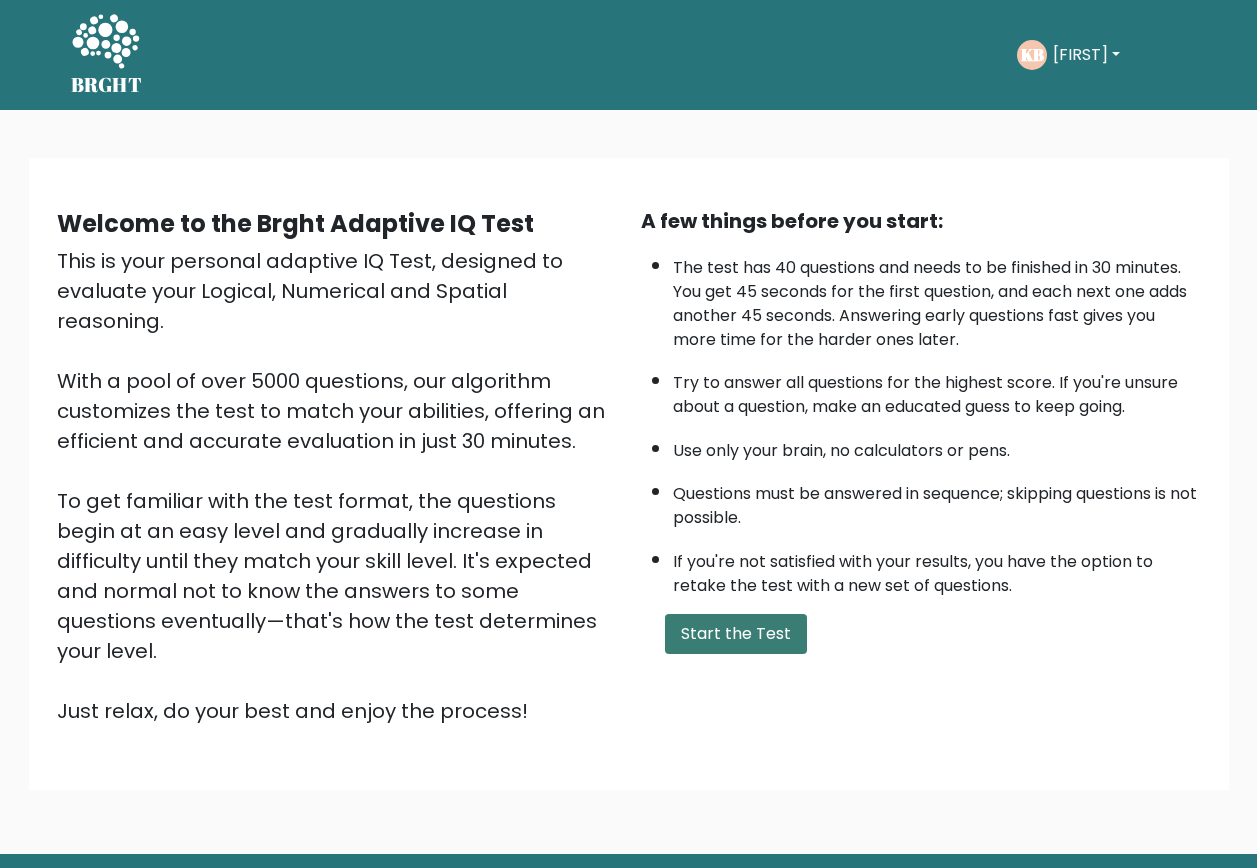 click on "Start the Test" at bounding box center [736, 634] 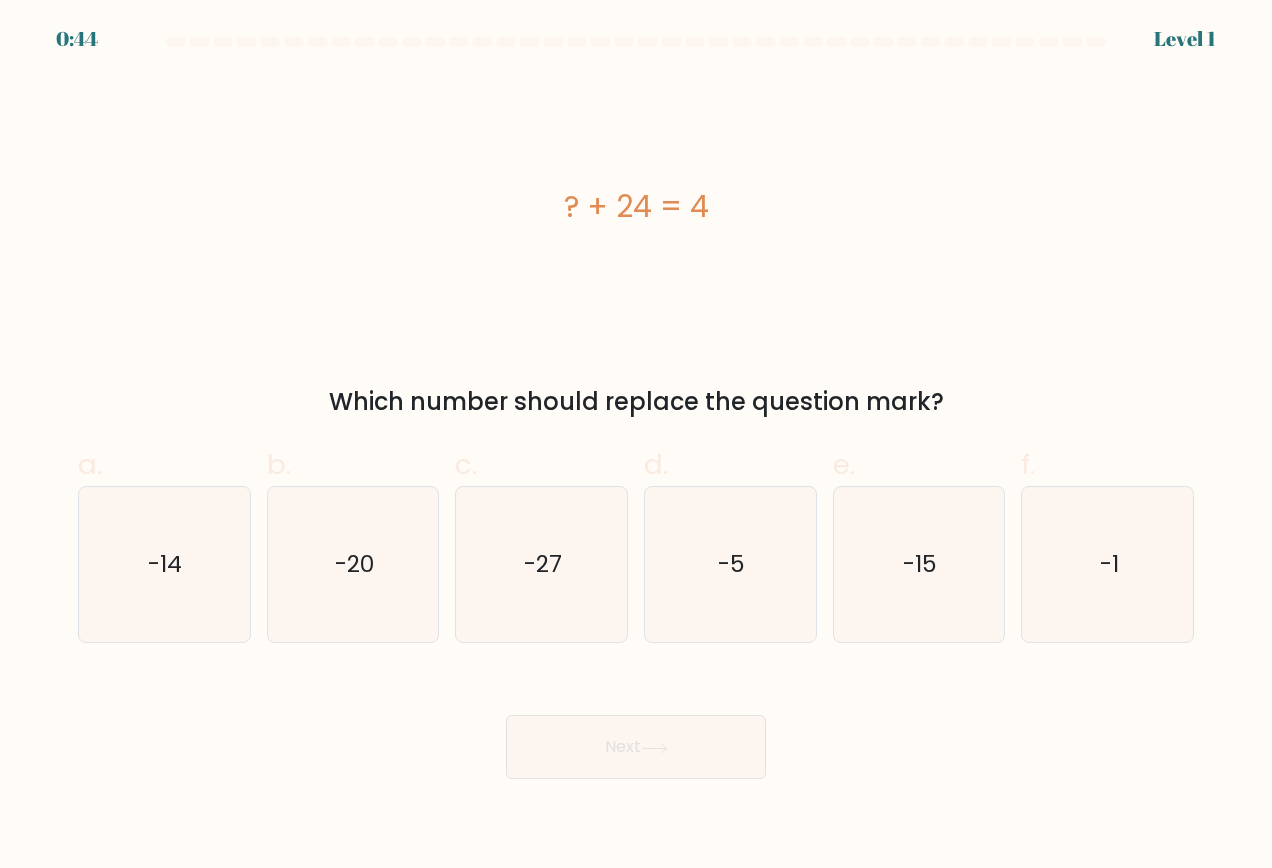 scroll, scrollTop: 0, scrollLeft: 0, axis: both 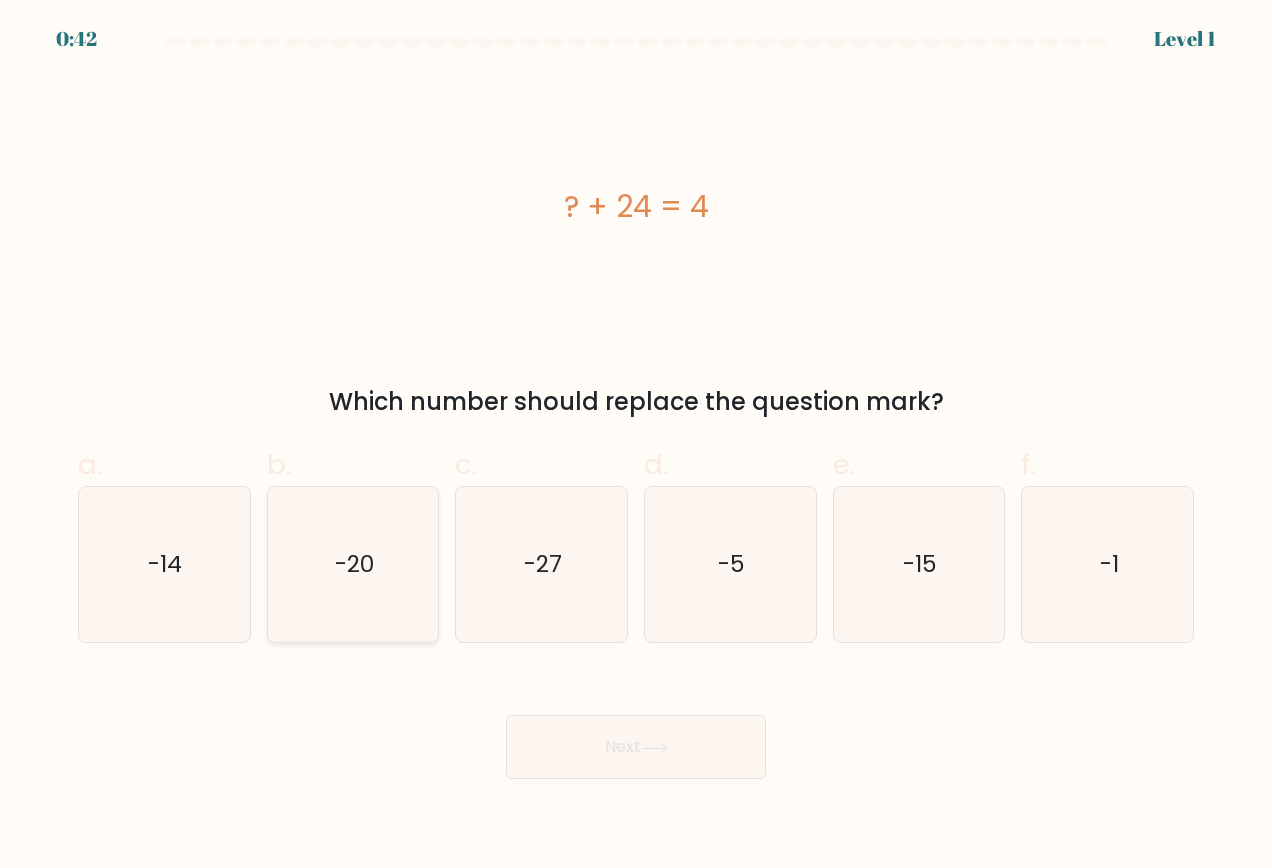 click on "-20" 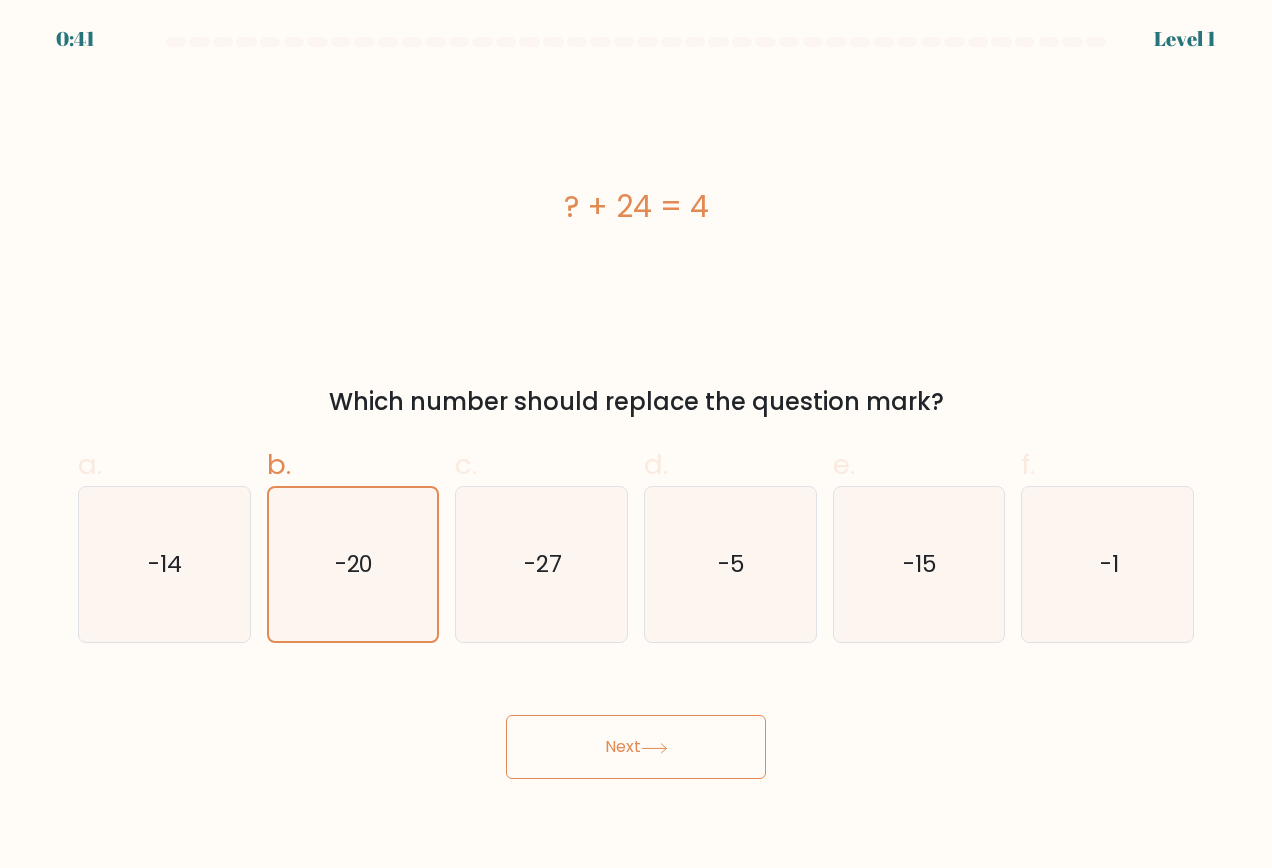 click on "Next" at bounding box center [636, 747] 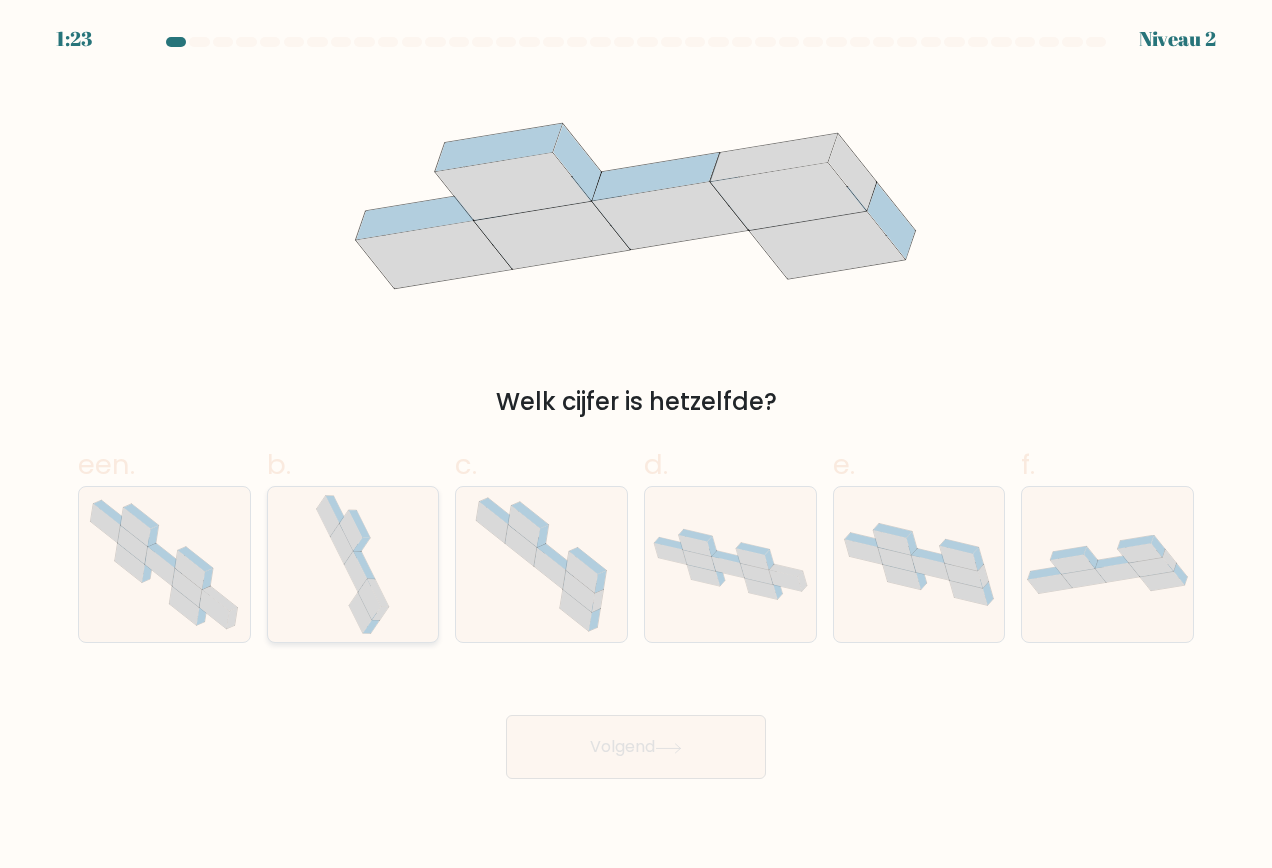 click at bounding box center [353, 565] 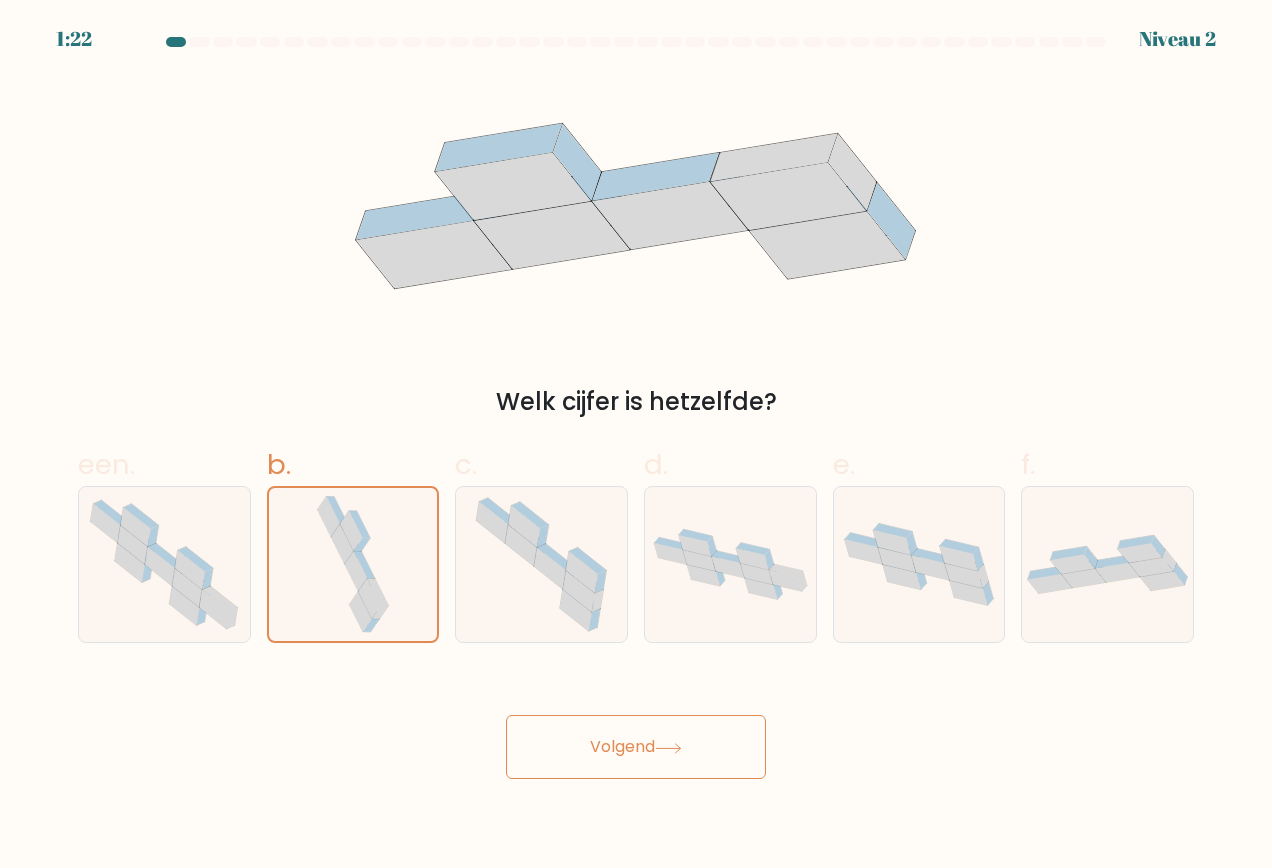 click on "Volgend" at bounding box center (622, 746) 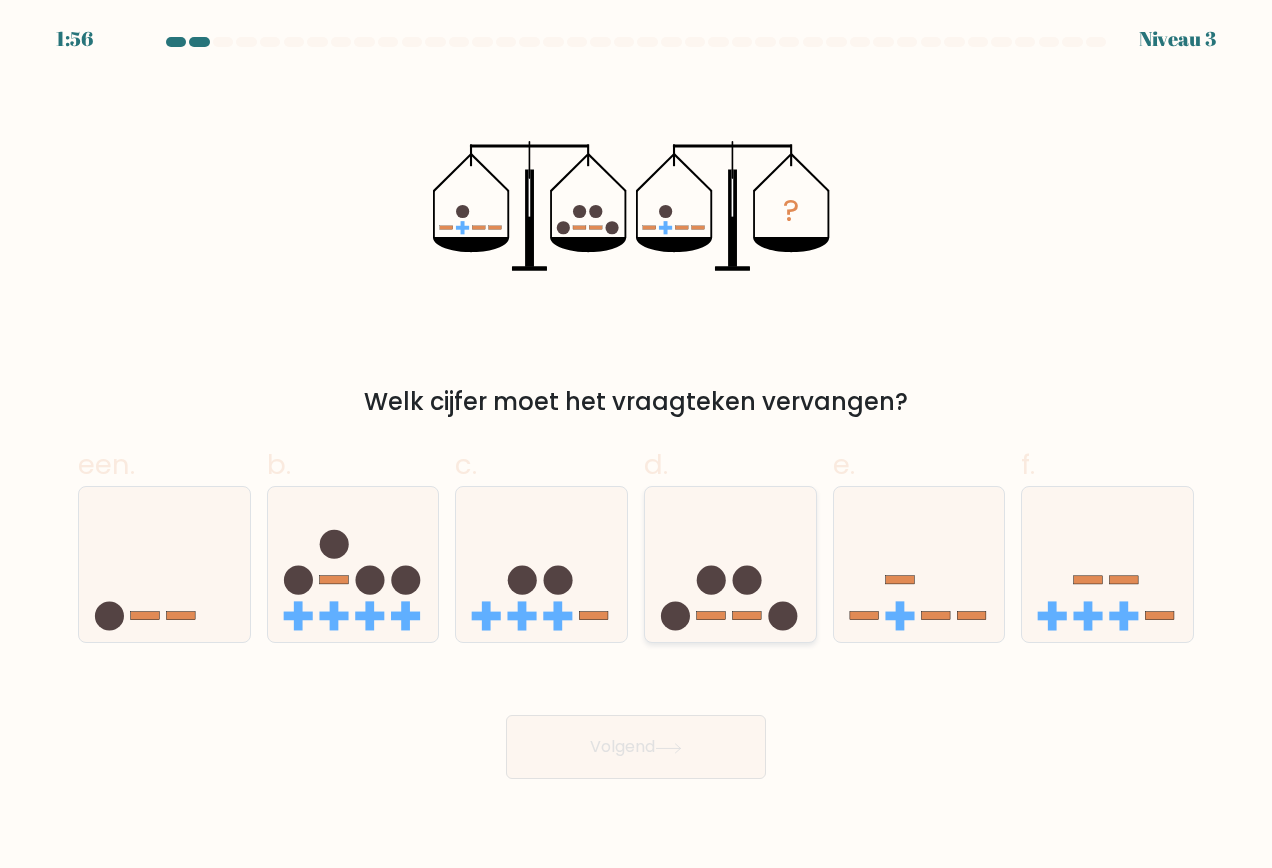 click 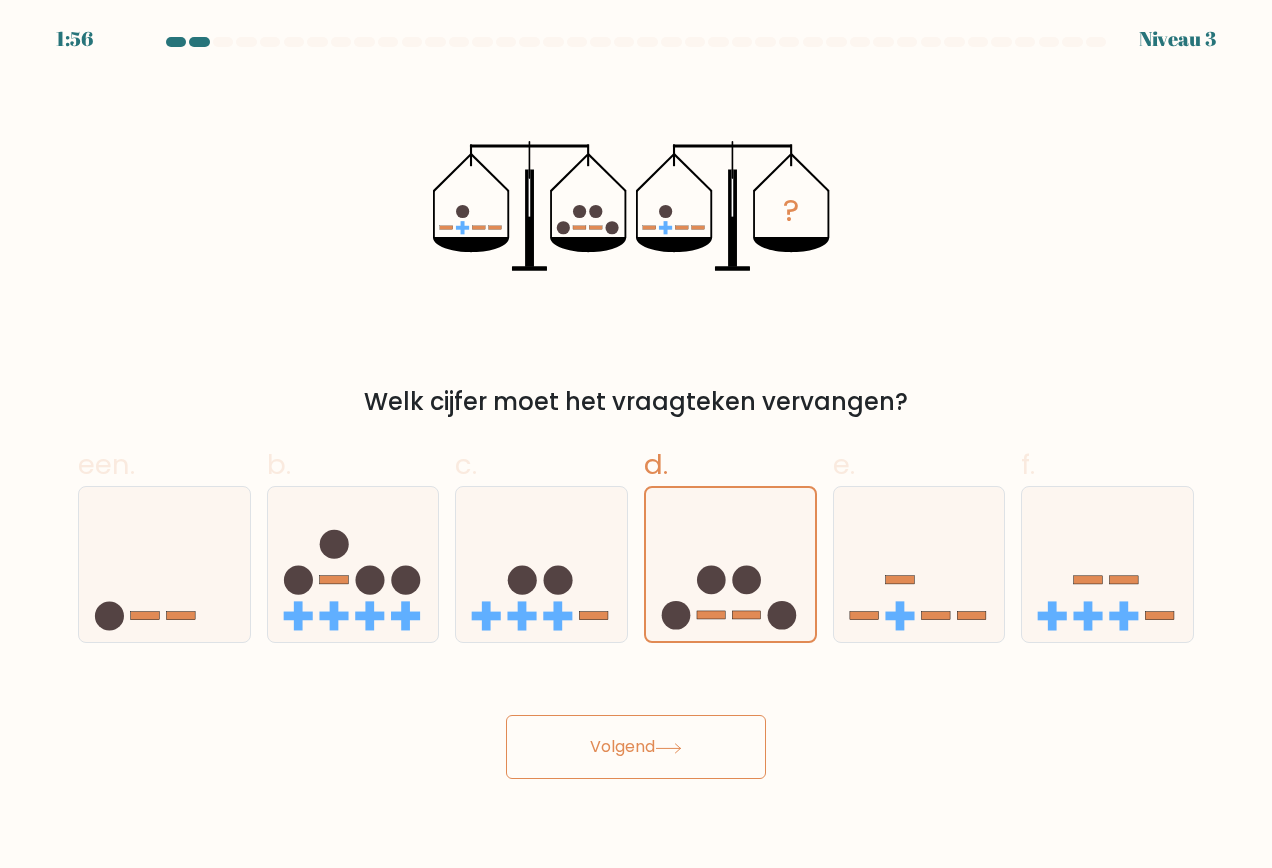click on "Volgend" at bounding box center [636, 747] 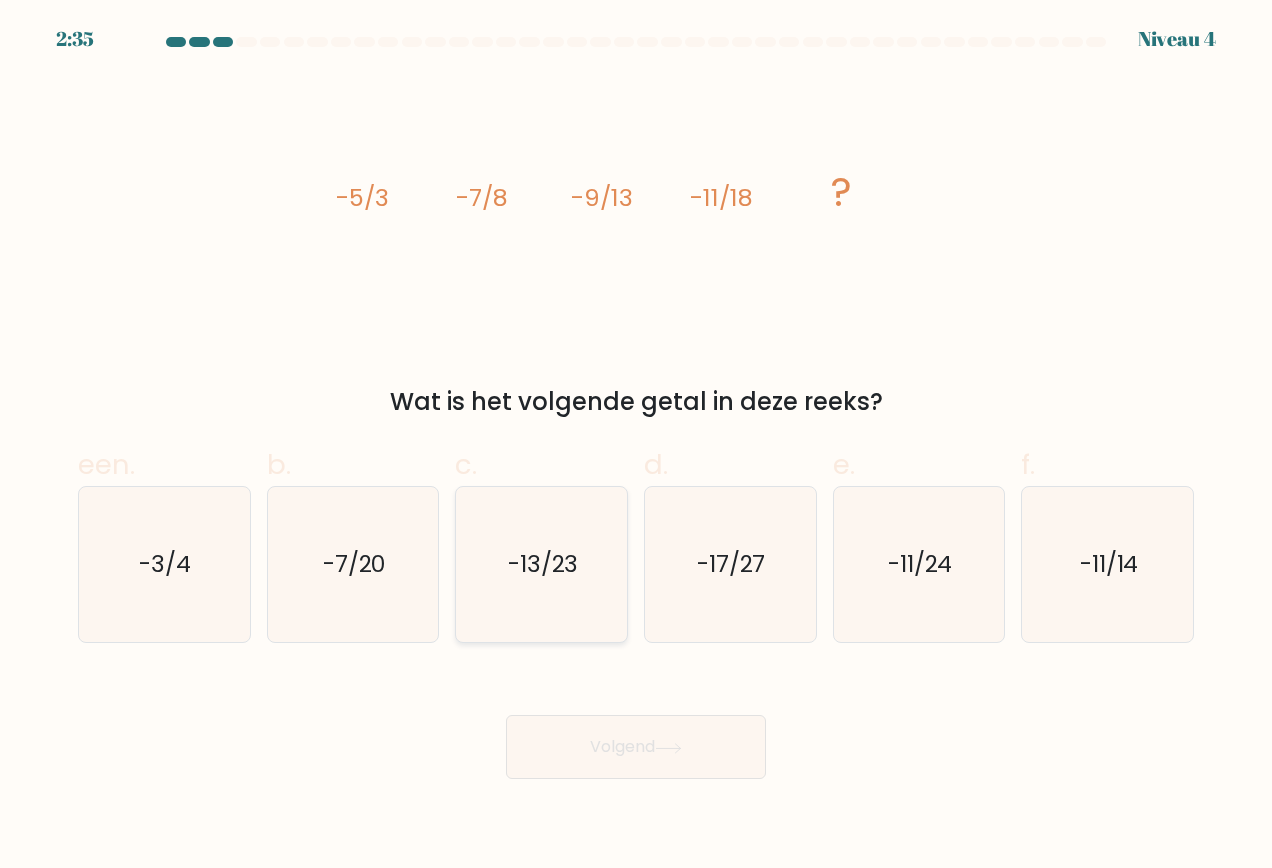 click on "-13/23" 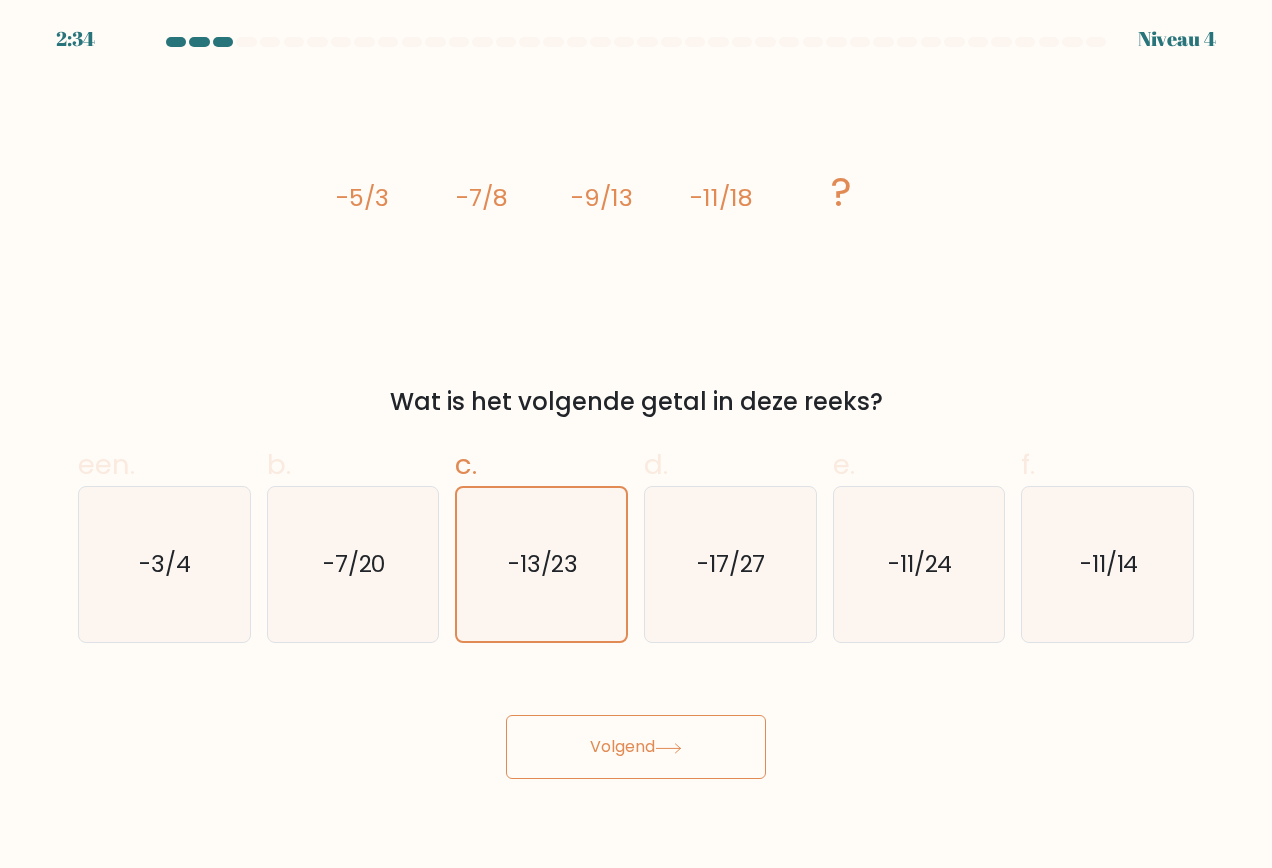 click on "Volgend" at bounding box center (636, 747) 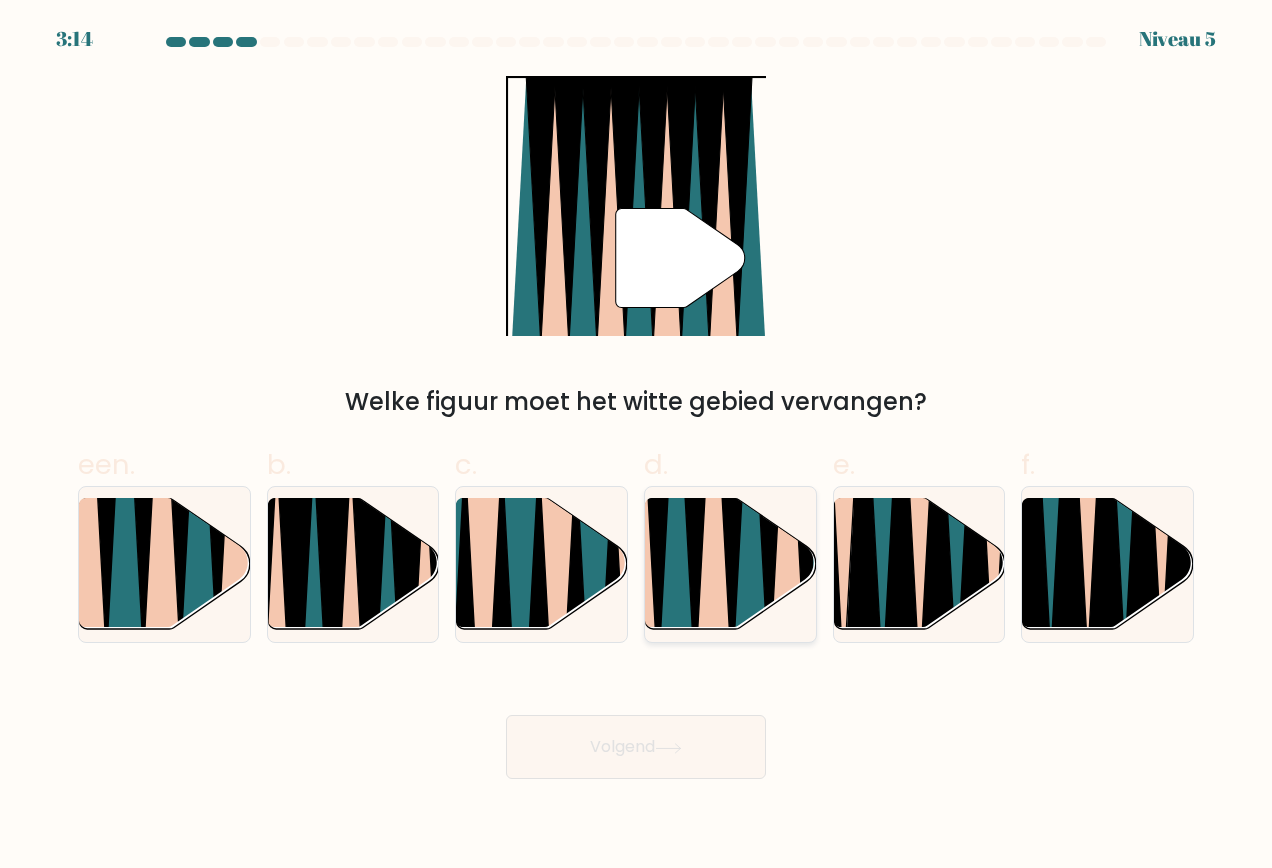 click 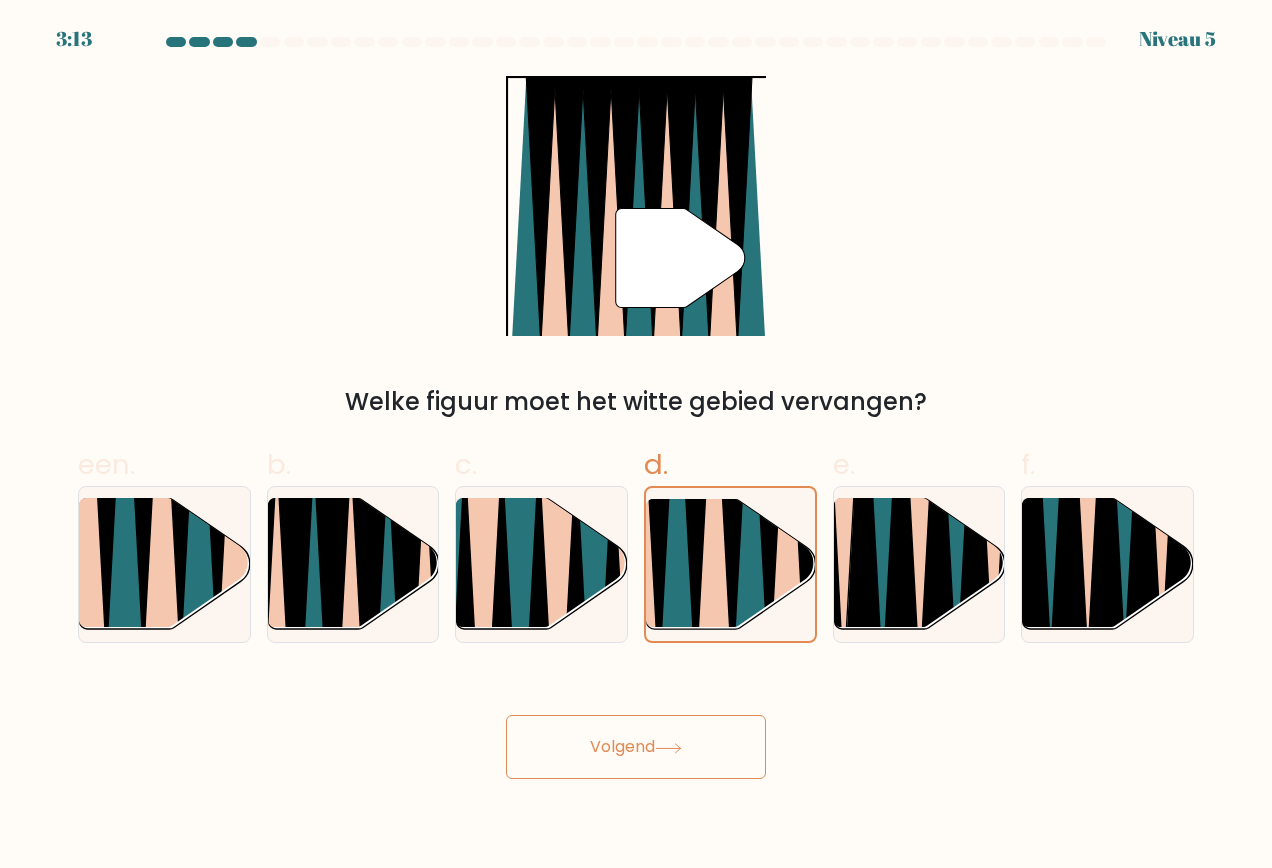 click on "Volgend" at bounding box center (636, 747) 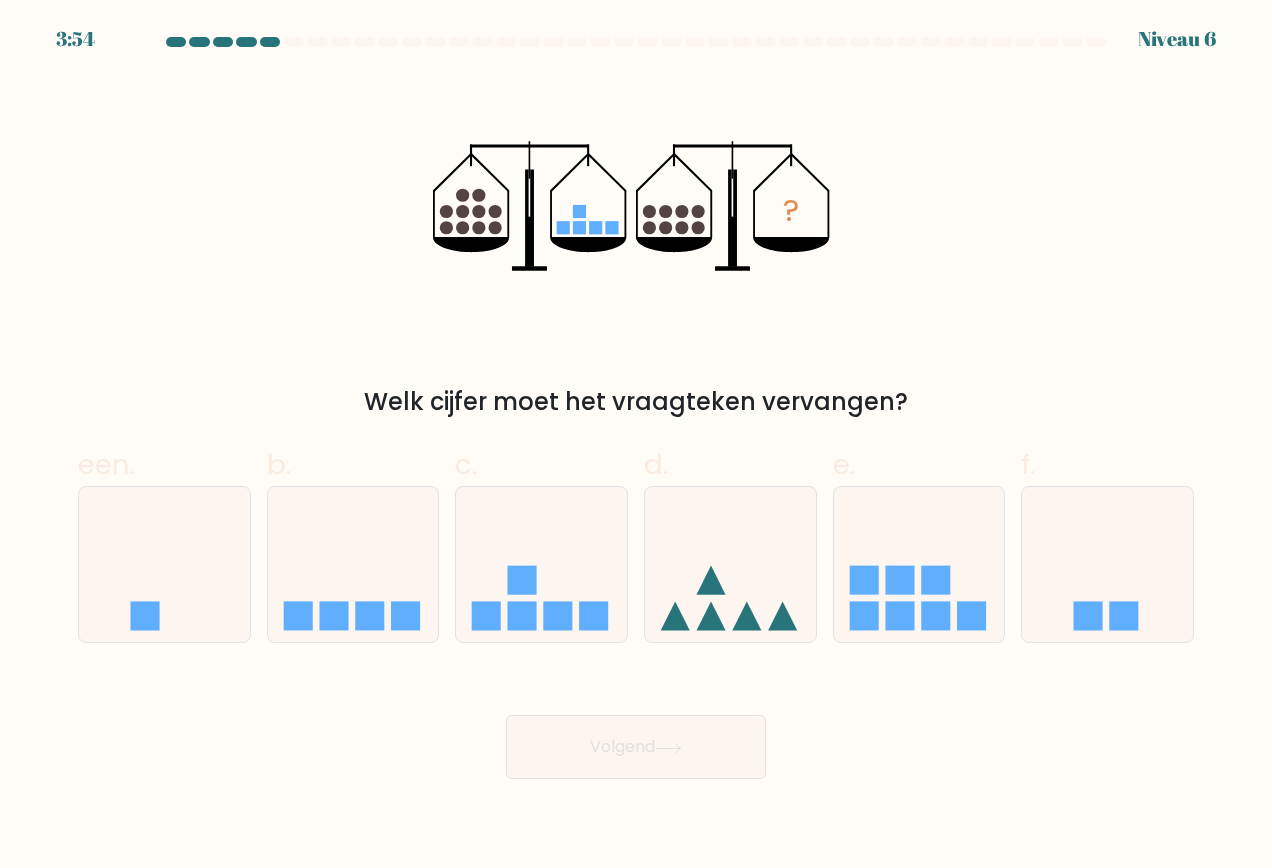 click at bounding box center (636, 408) 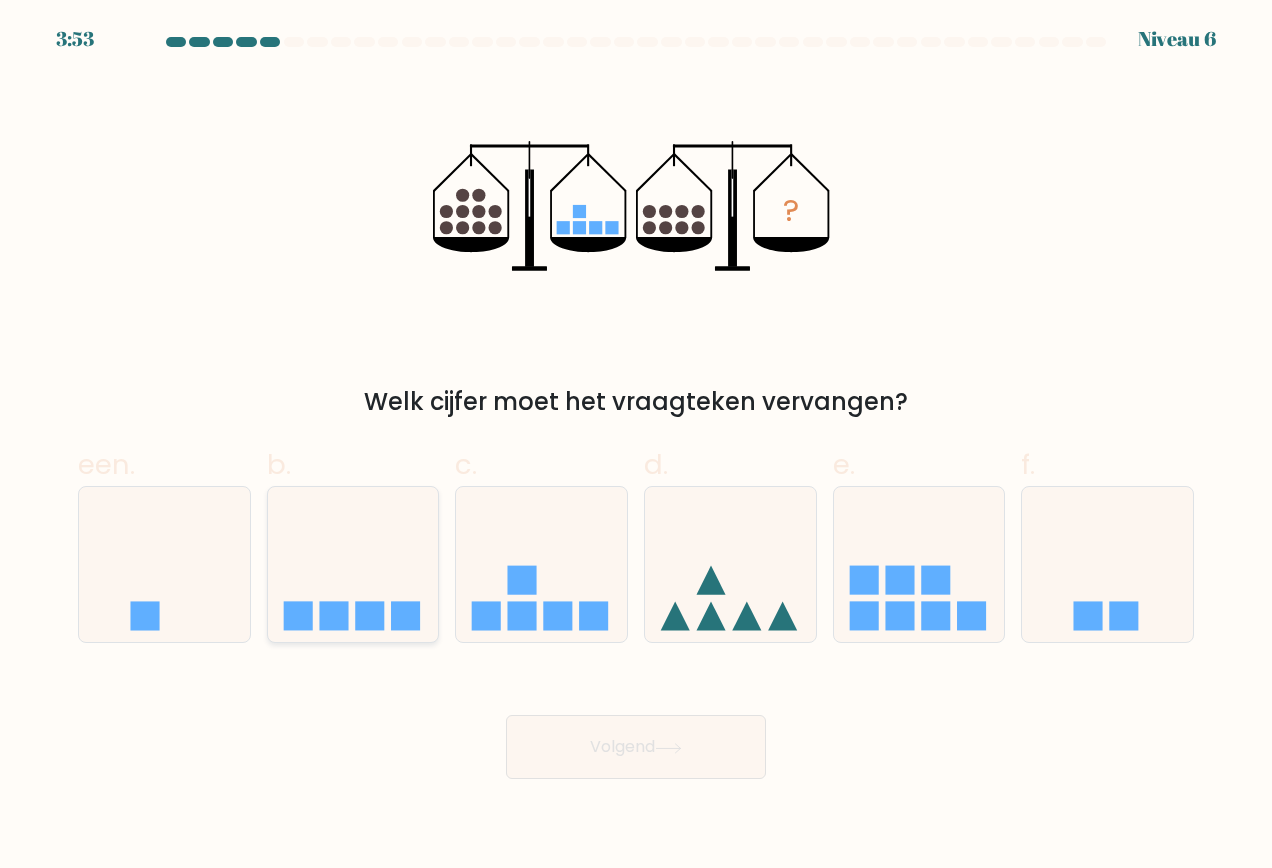 click 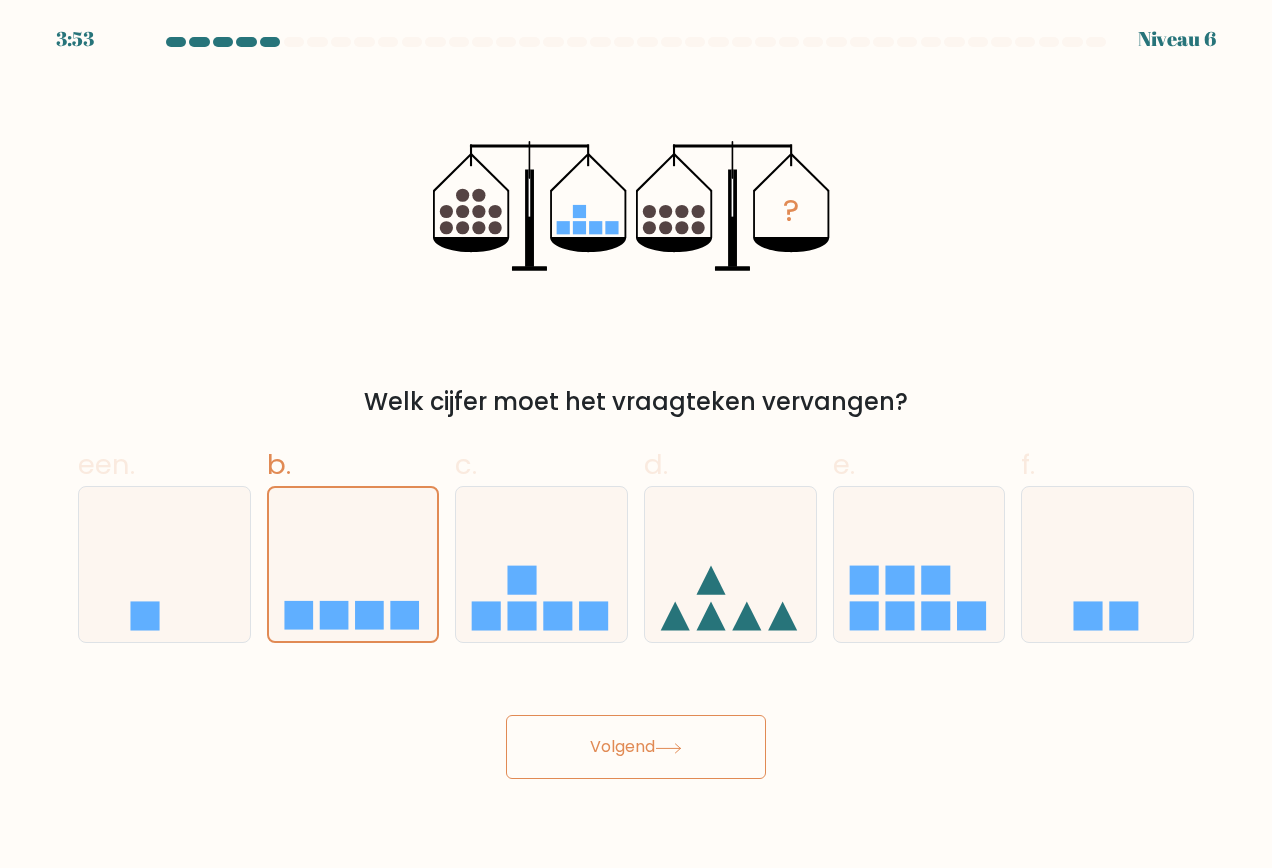 click on "Volgend" at bounding box center (622, 746) 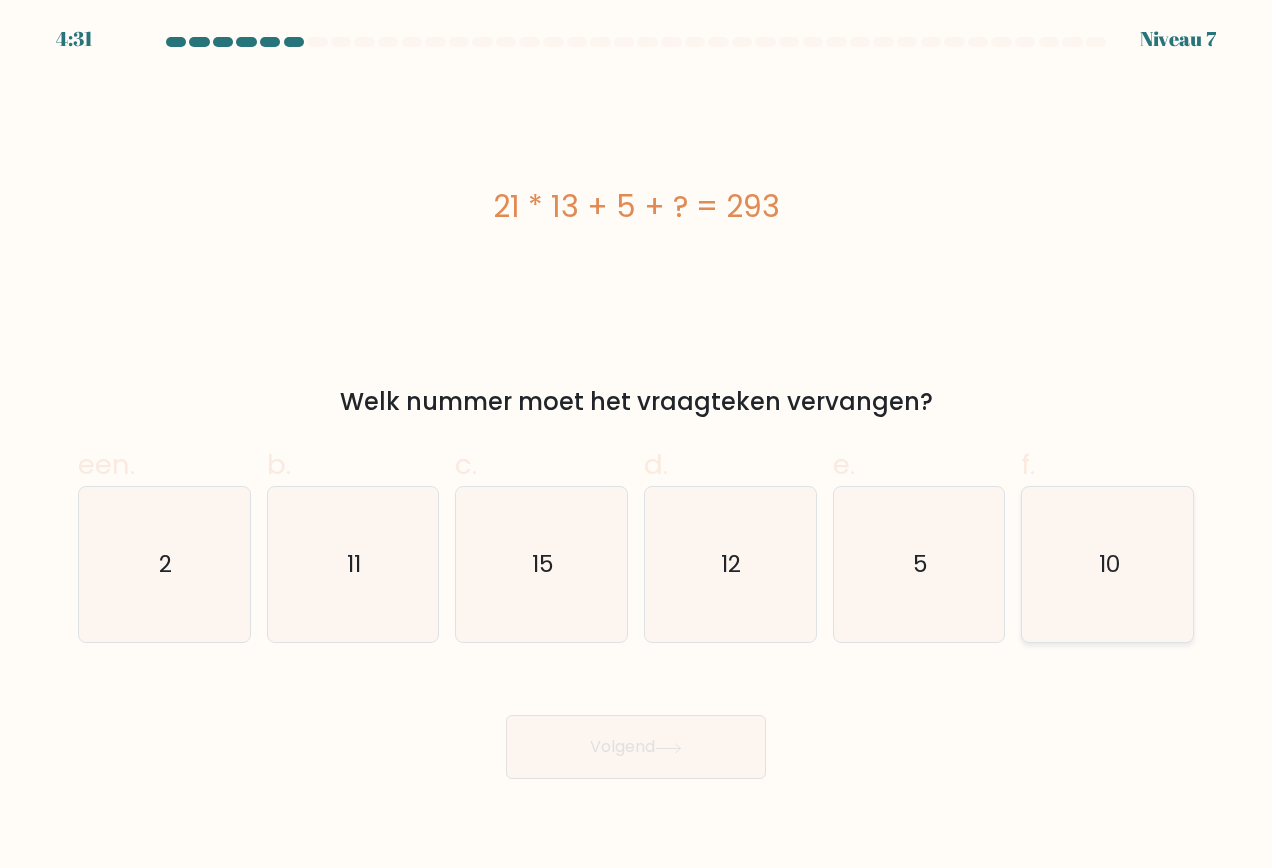 click on "10" 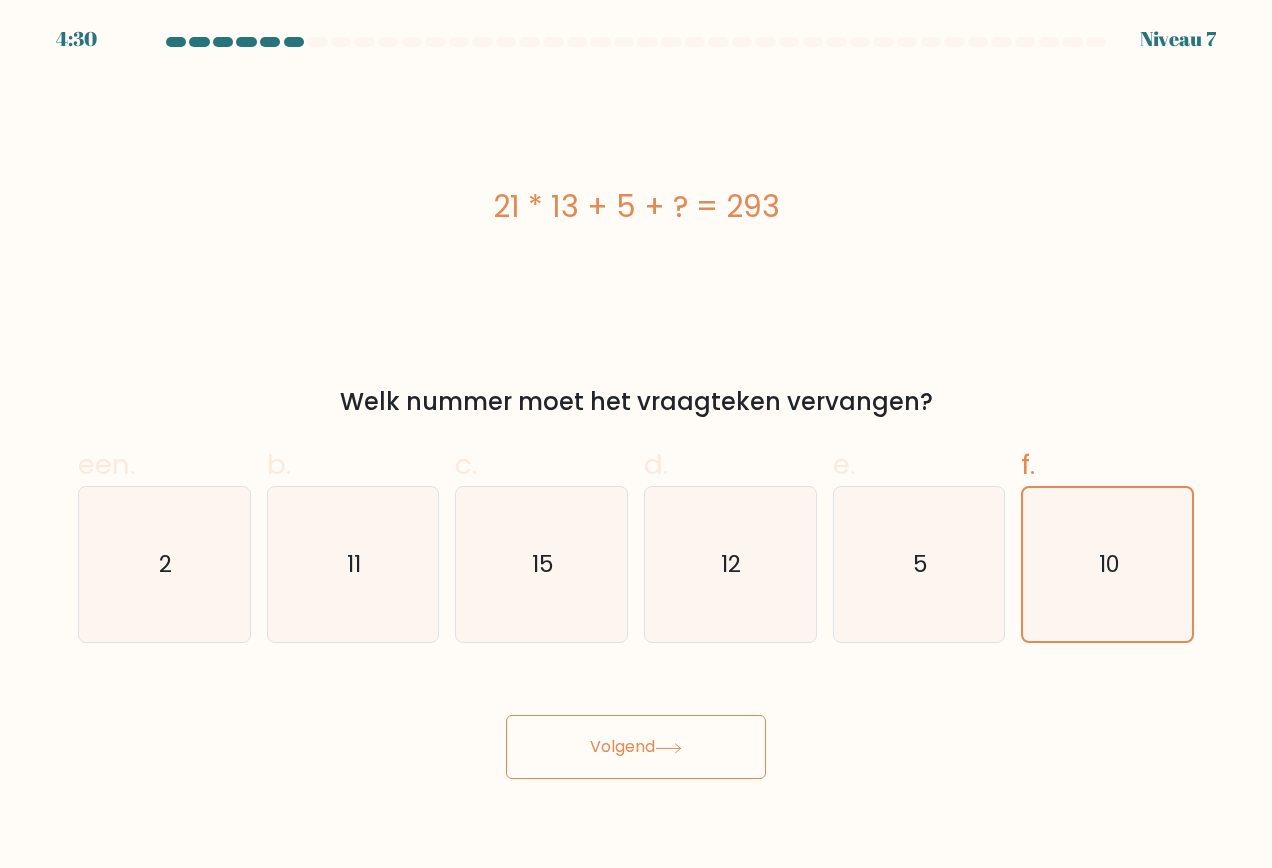 click on "Volgend" at bounding box center (636, 747) 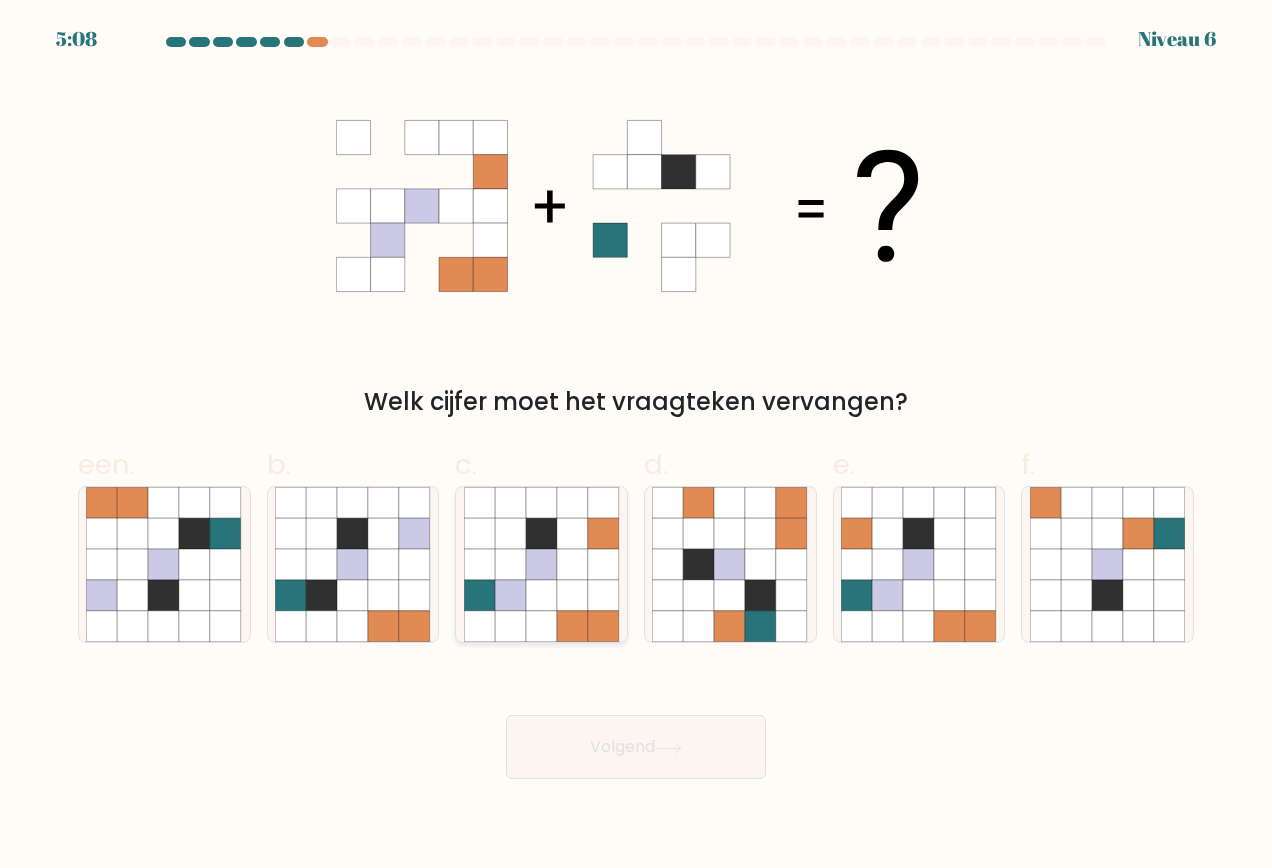 drag, startPoint x: 539, startPoint y: 614, endPoint x: 541, endPoint y: 634, distance: 20.09975 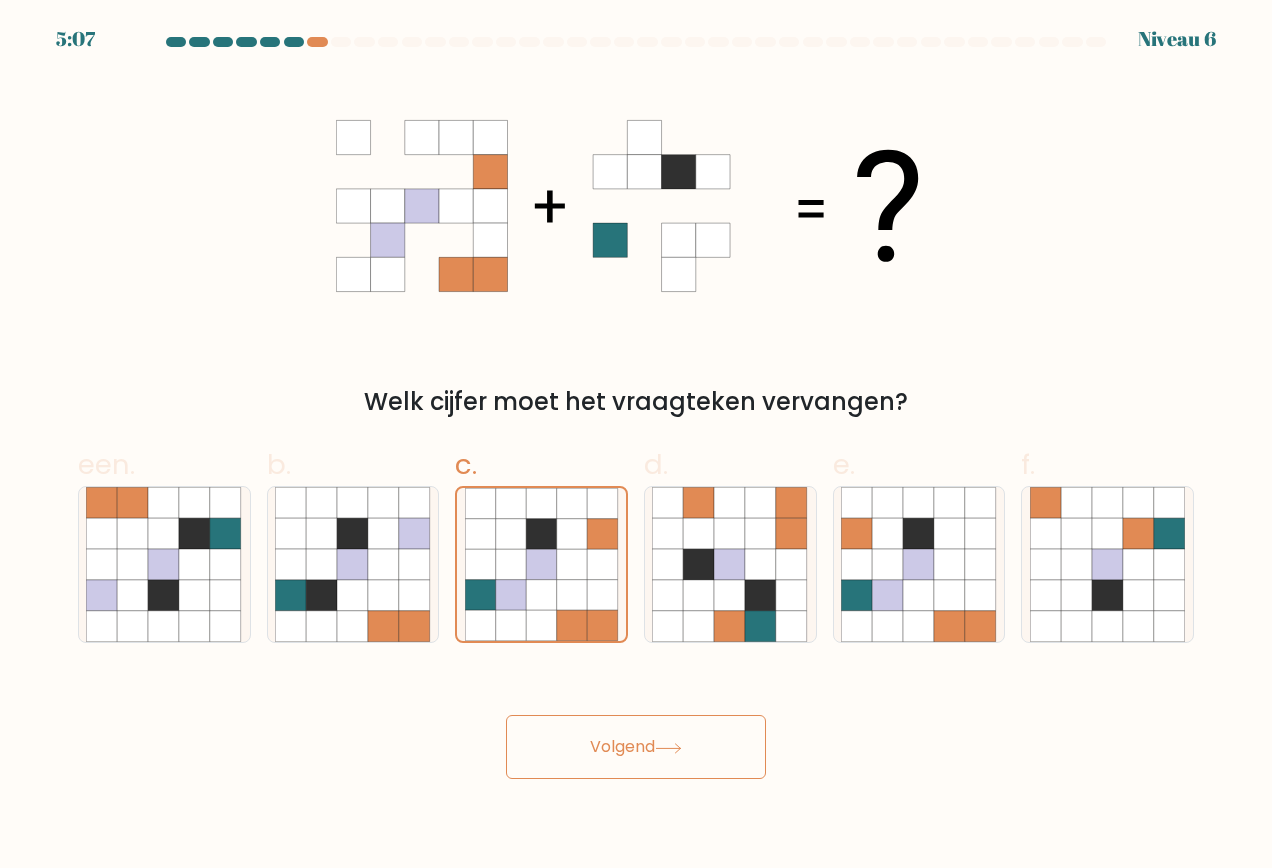click on "Volgend" at bounding box center [636, 747] 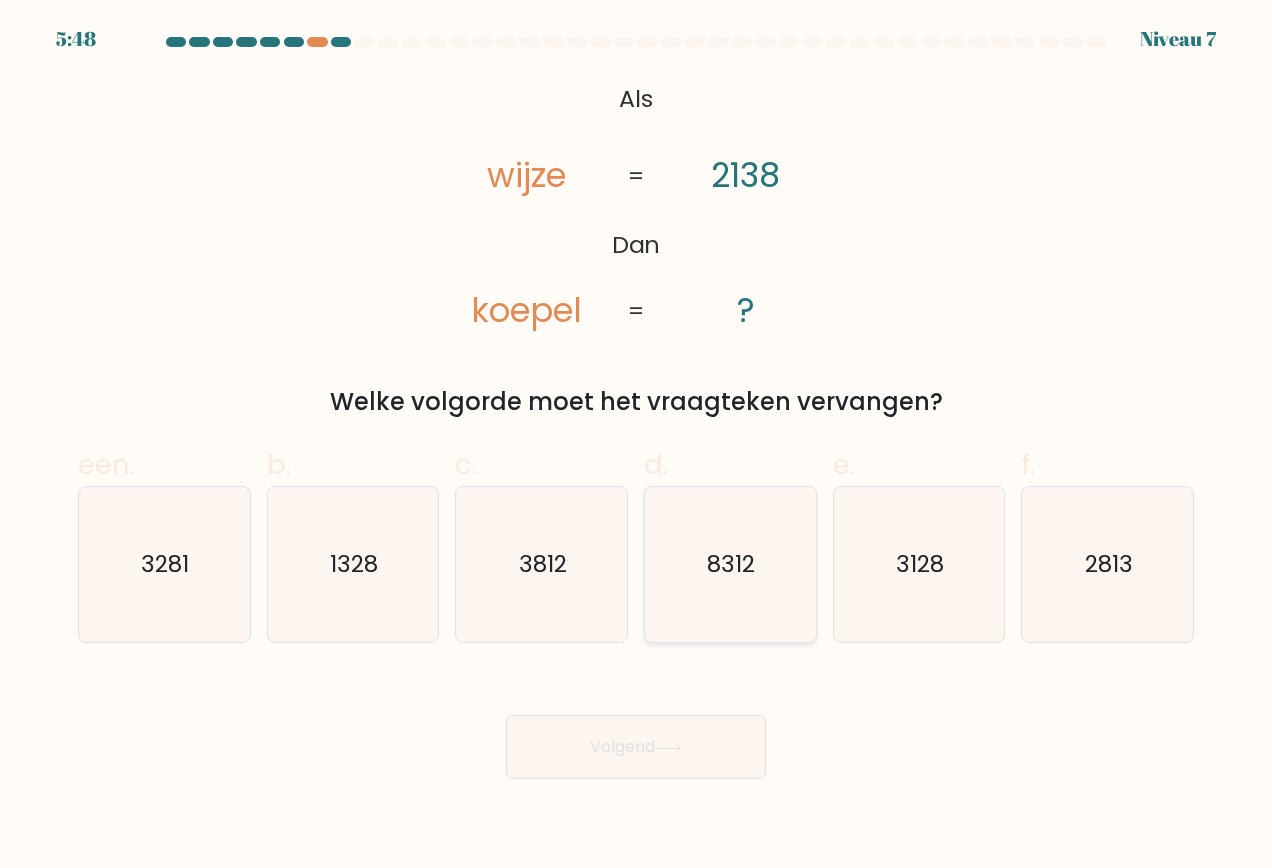 click on "8312" 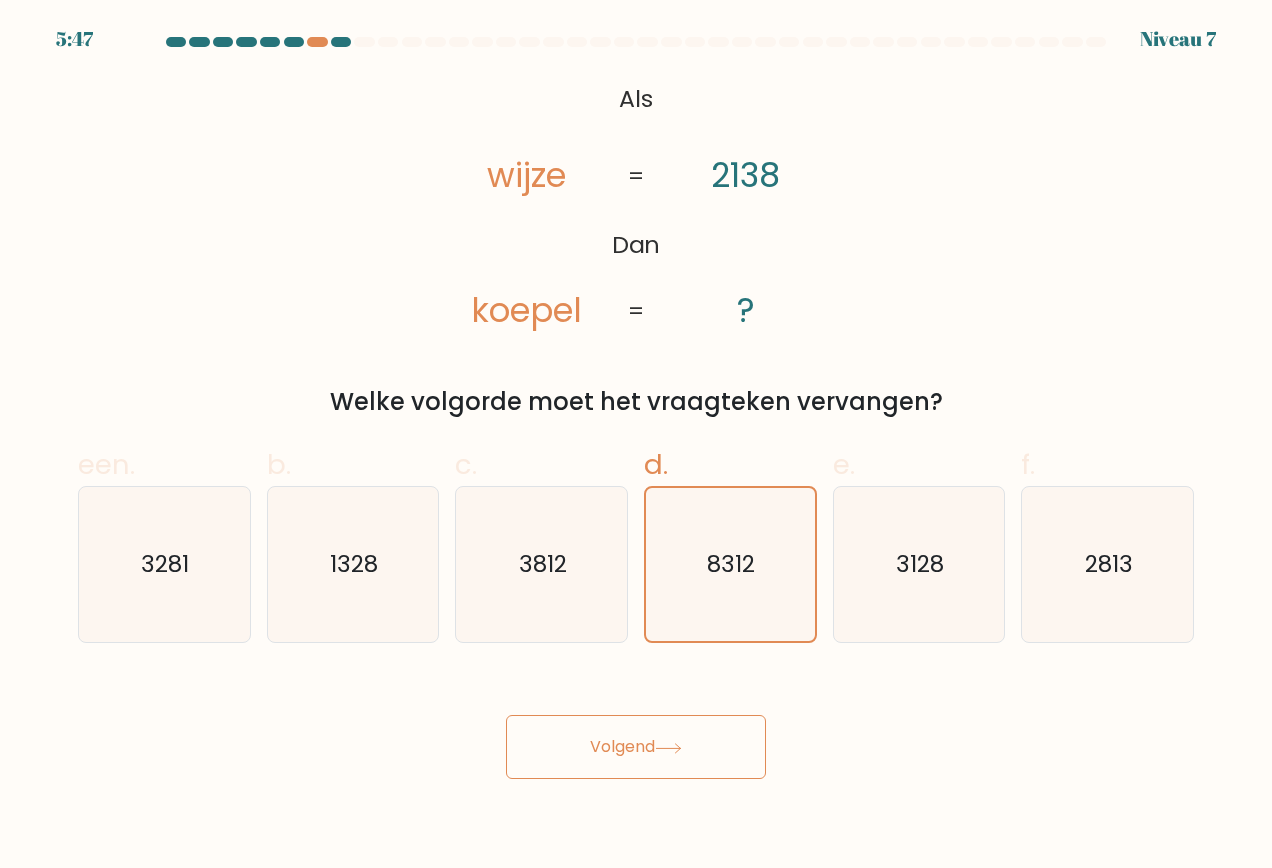 click on "Volgend" at bounding box center [622, 746] 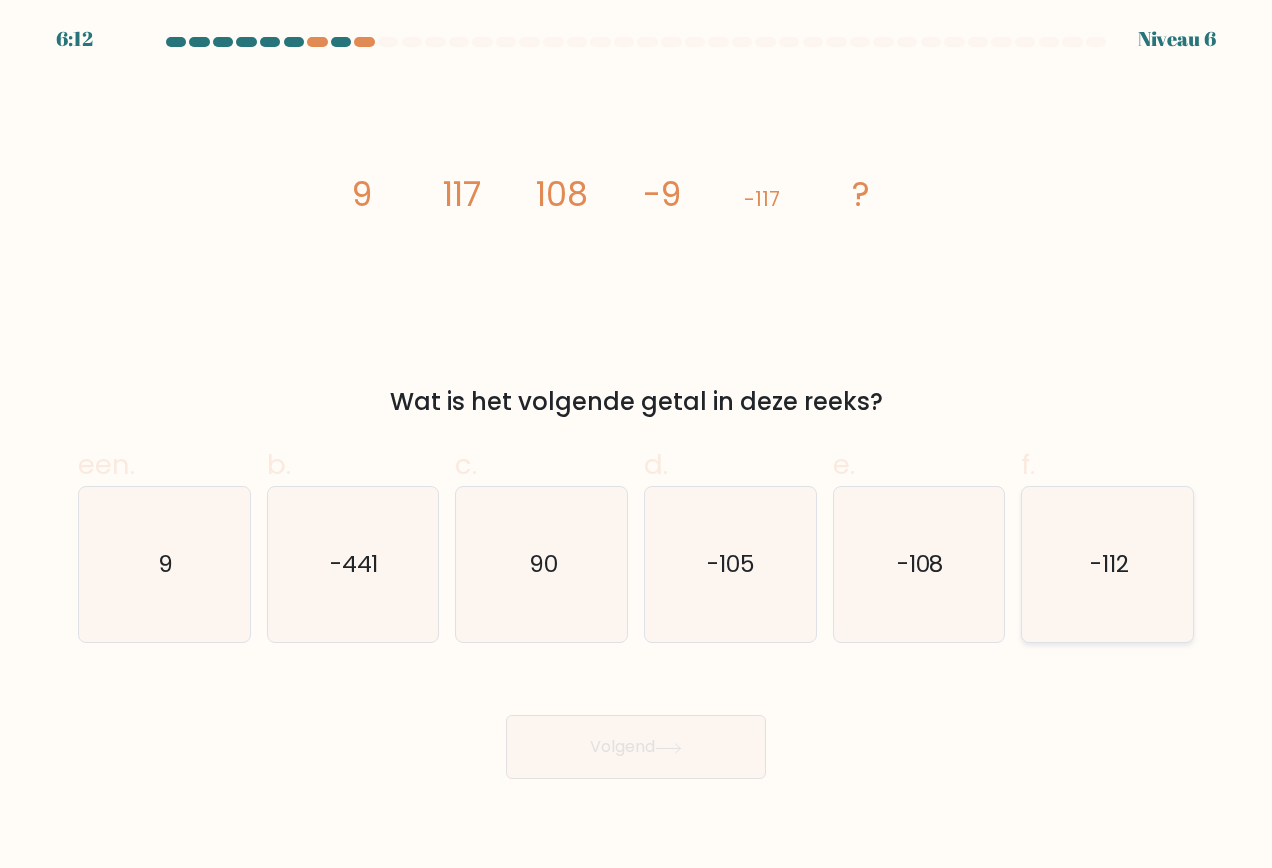 click on "-112" 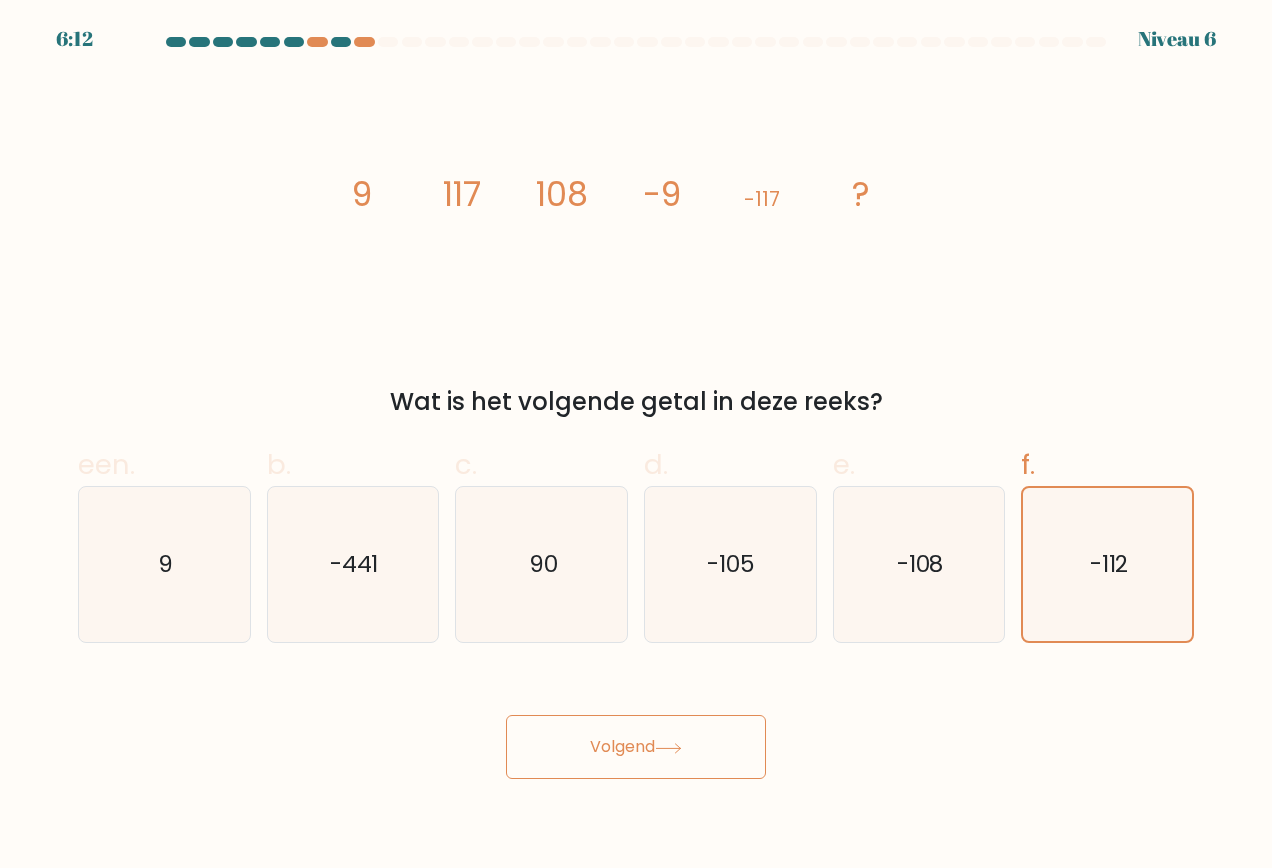 click on "Volgend" at bounding box center (636, 747) 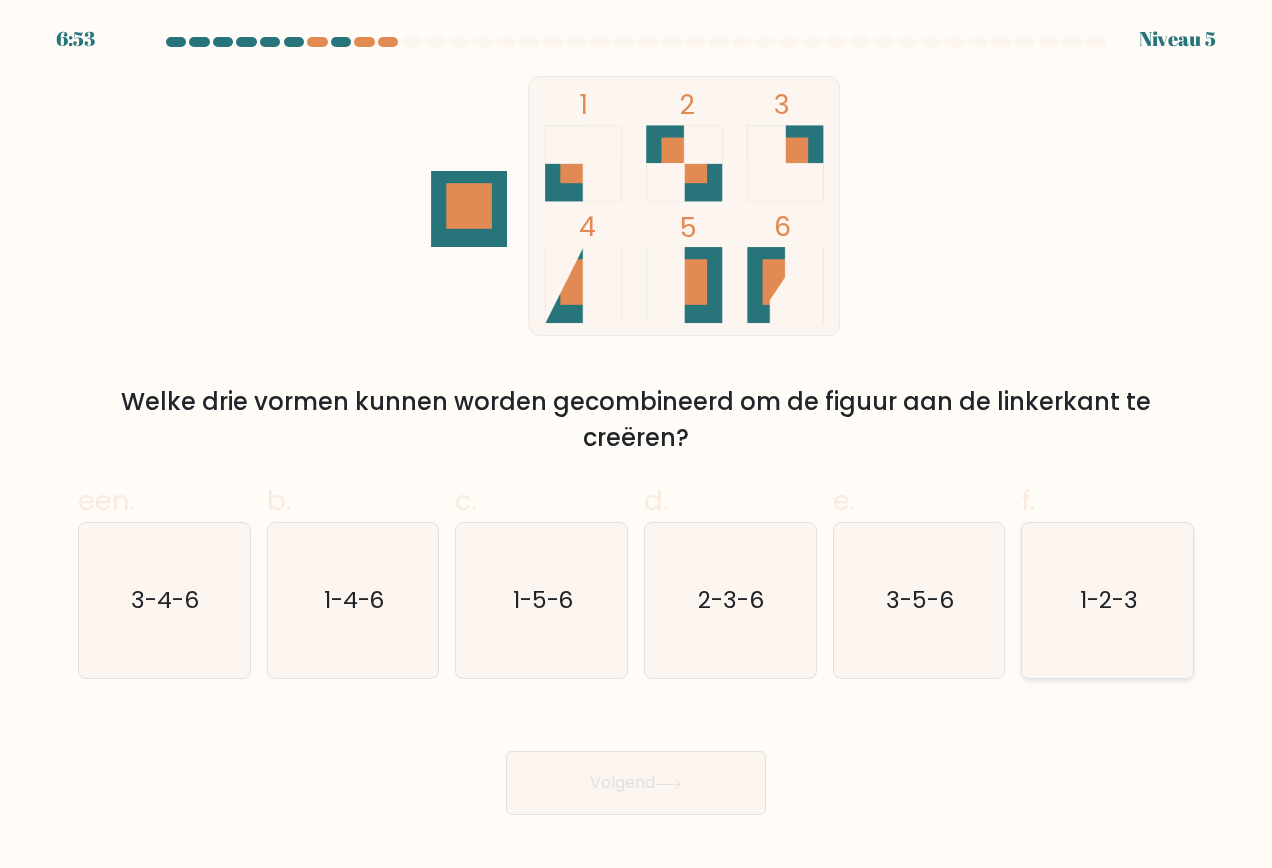 drag, startPoint x: 1144, startPoint y: 629, endPoint x: 1130, endPoint y: 640, distance: 17.804493 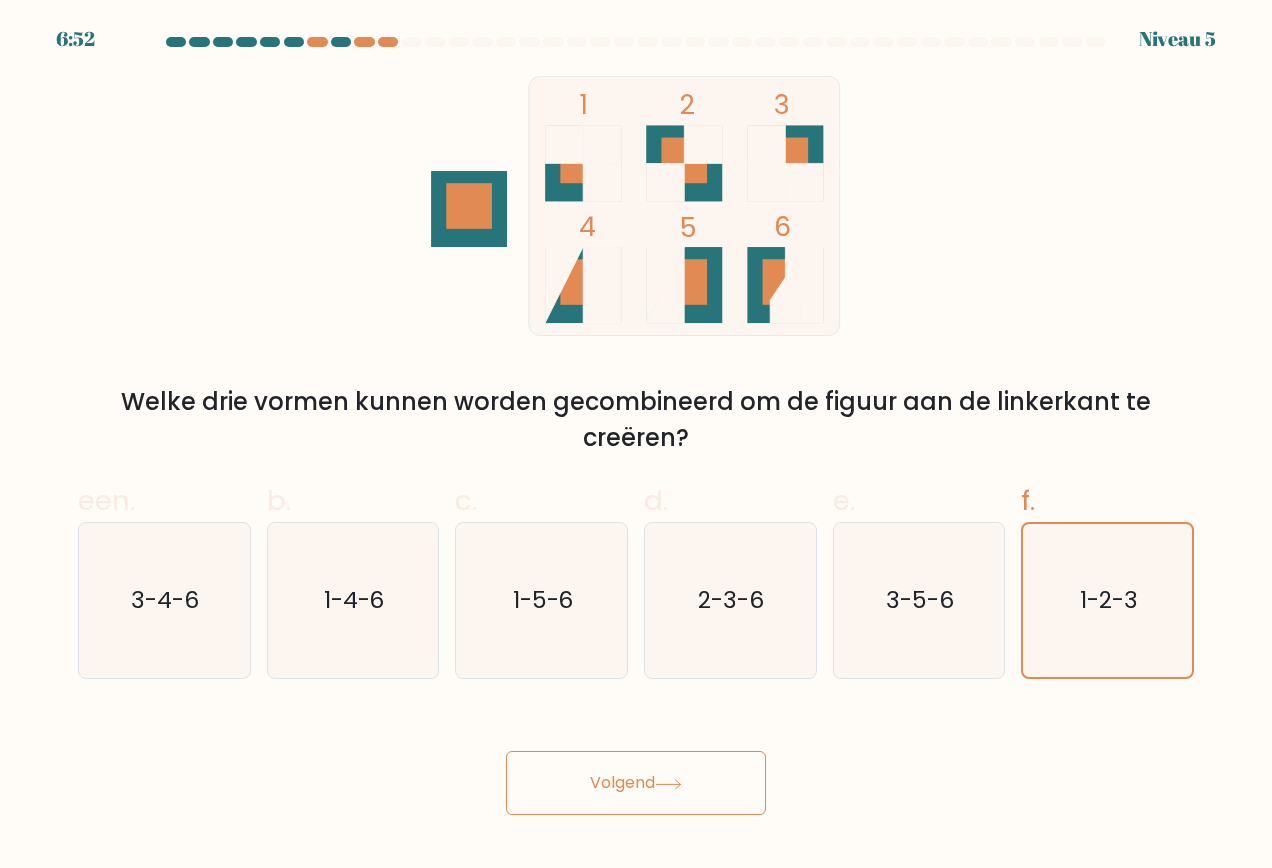 click on "Volgend" at bounding box center (636, 783) 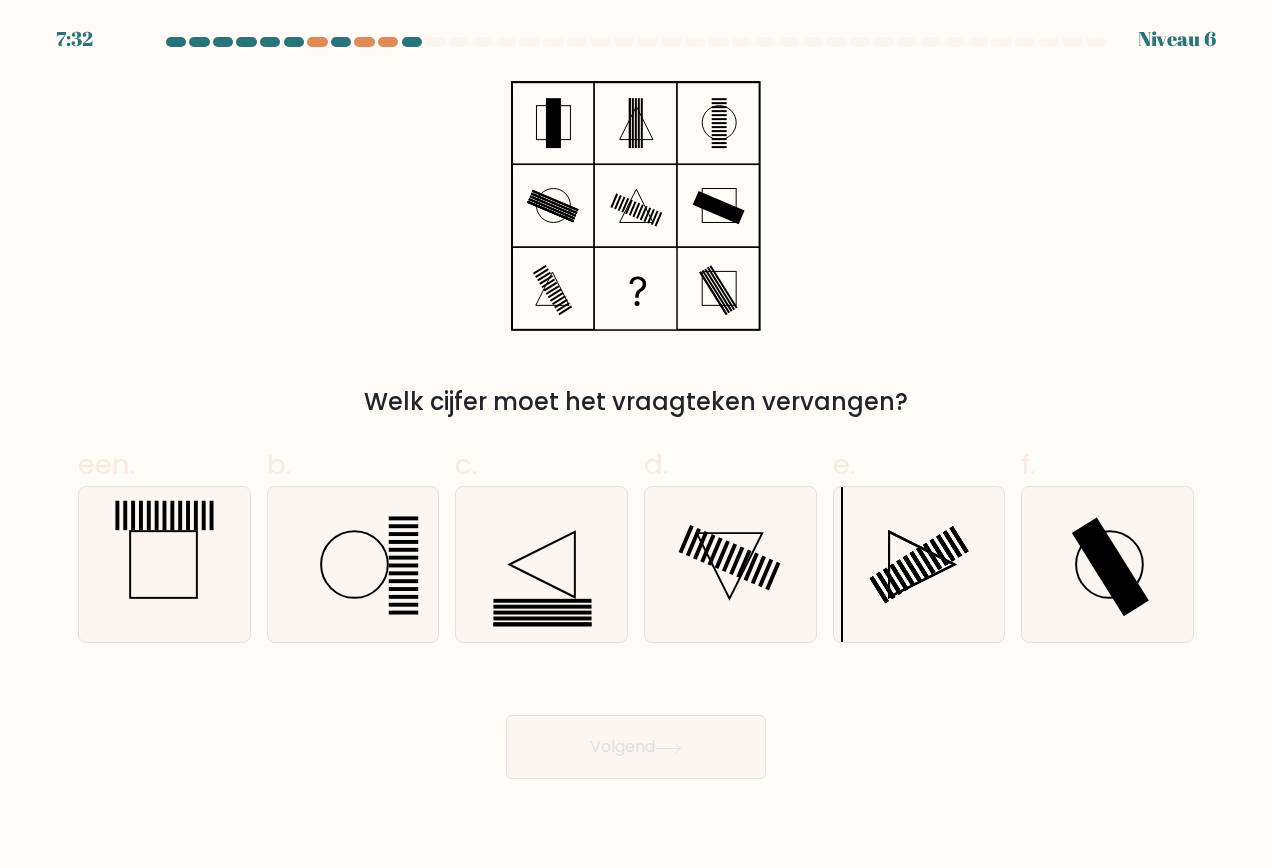 drag, startPoint x: 1102, startPoint y: 616, endPoint x: 810, endPoint y: 726, distance: 312.03204 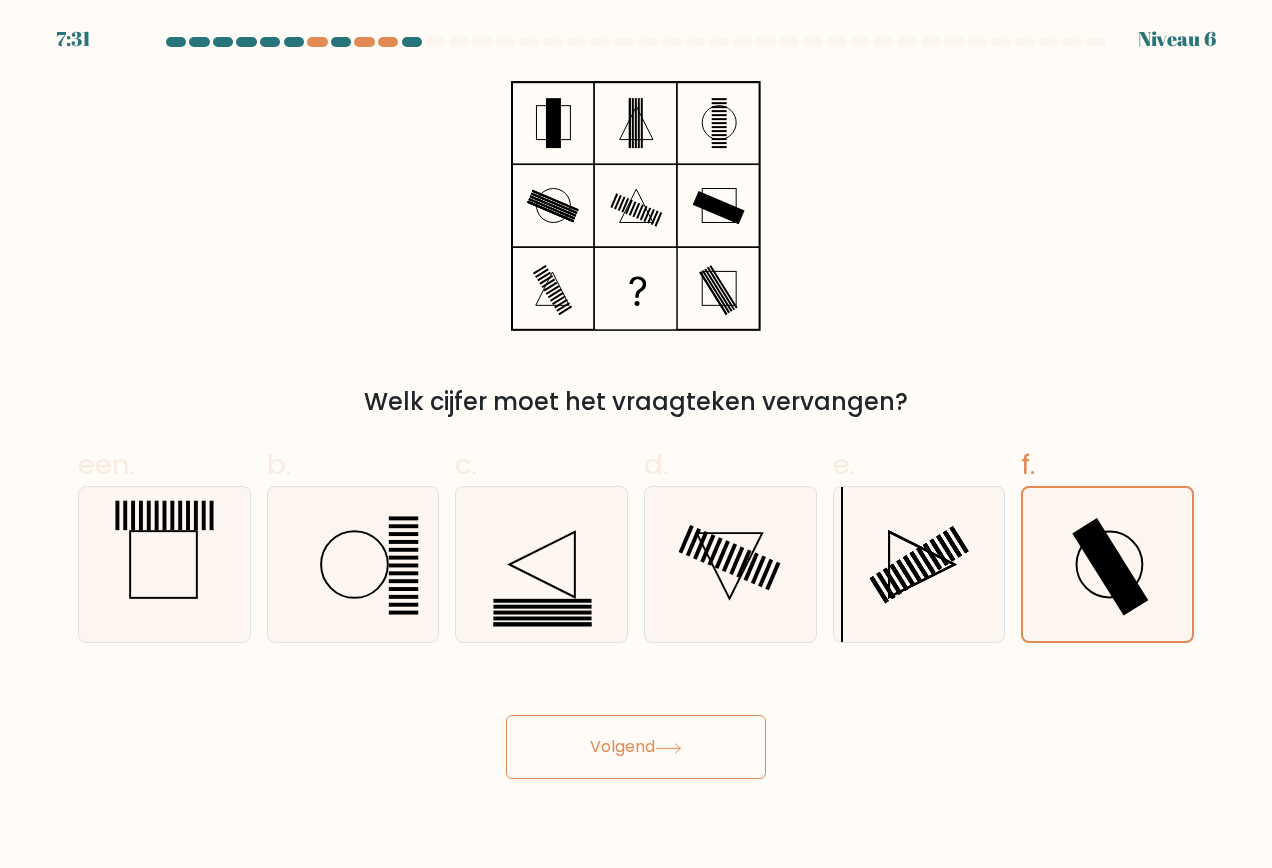 click on "Volgend" at bounding box center (636, 747) 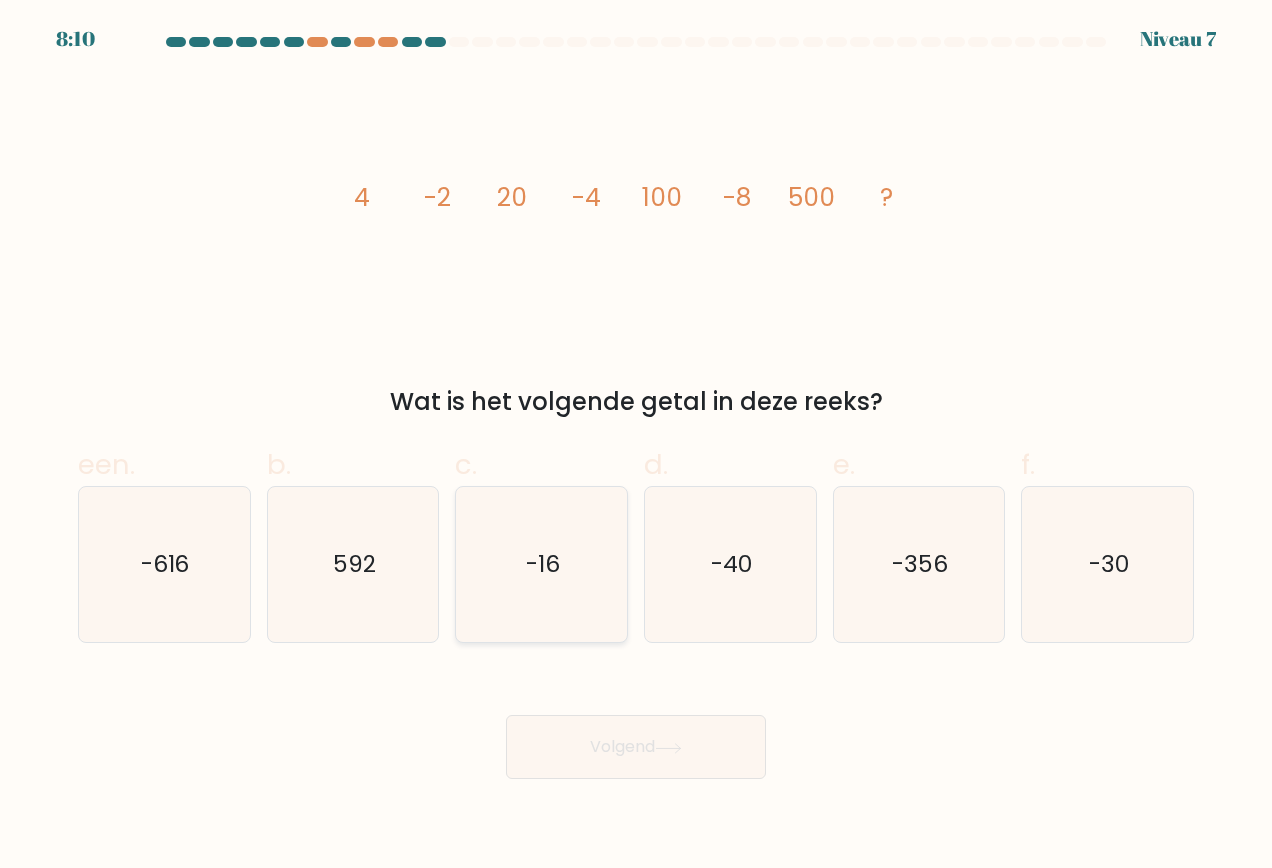drag, startPoint x: 555, startPoint y: 602, endPoint x: 553, endPoint y: 619, distance: 17.117243 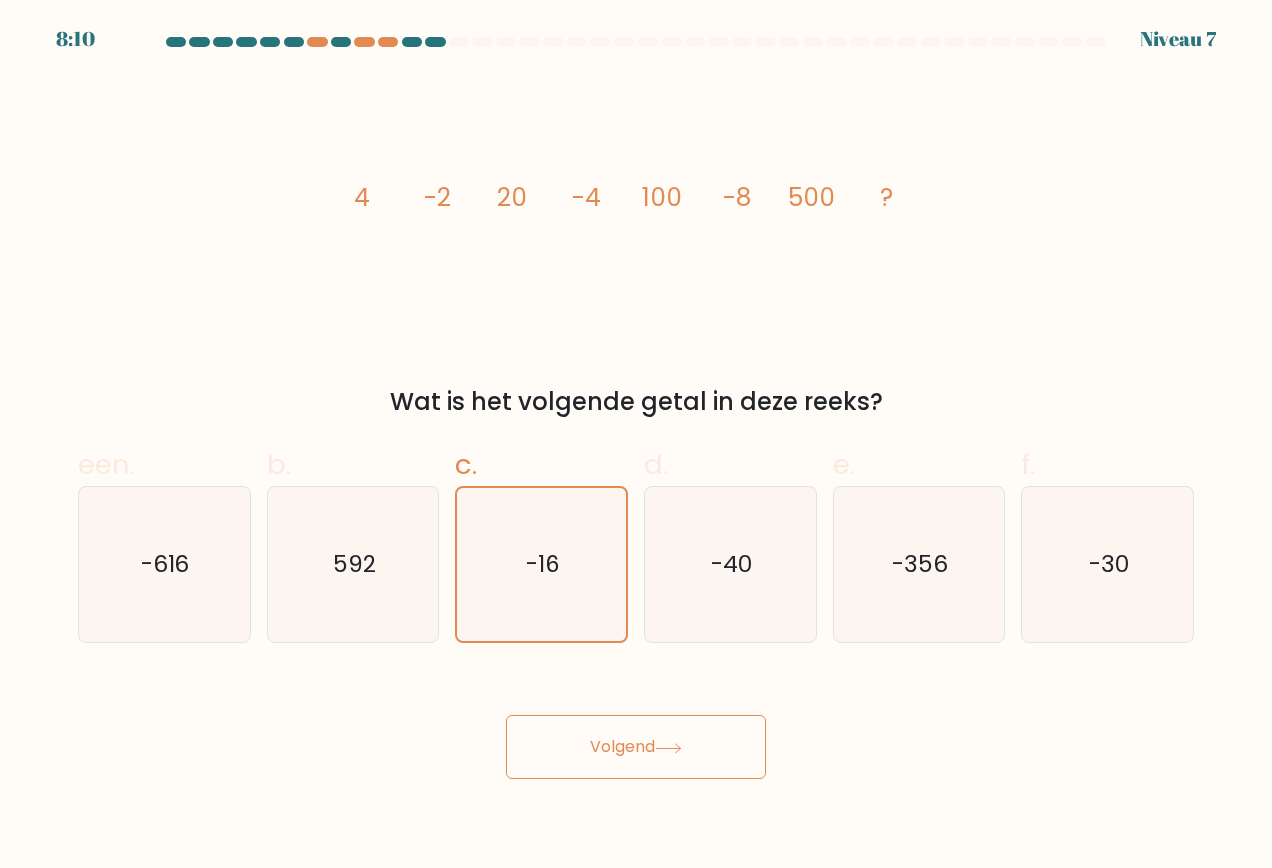 click on "Volgend" at bounding box center [636, 747] 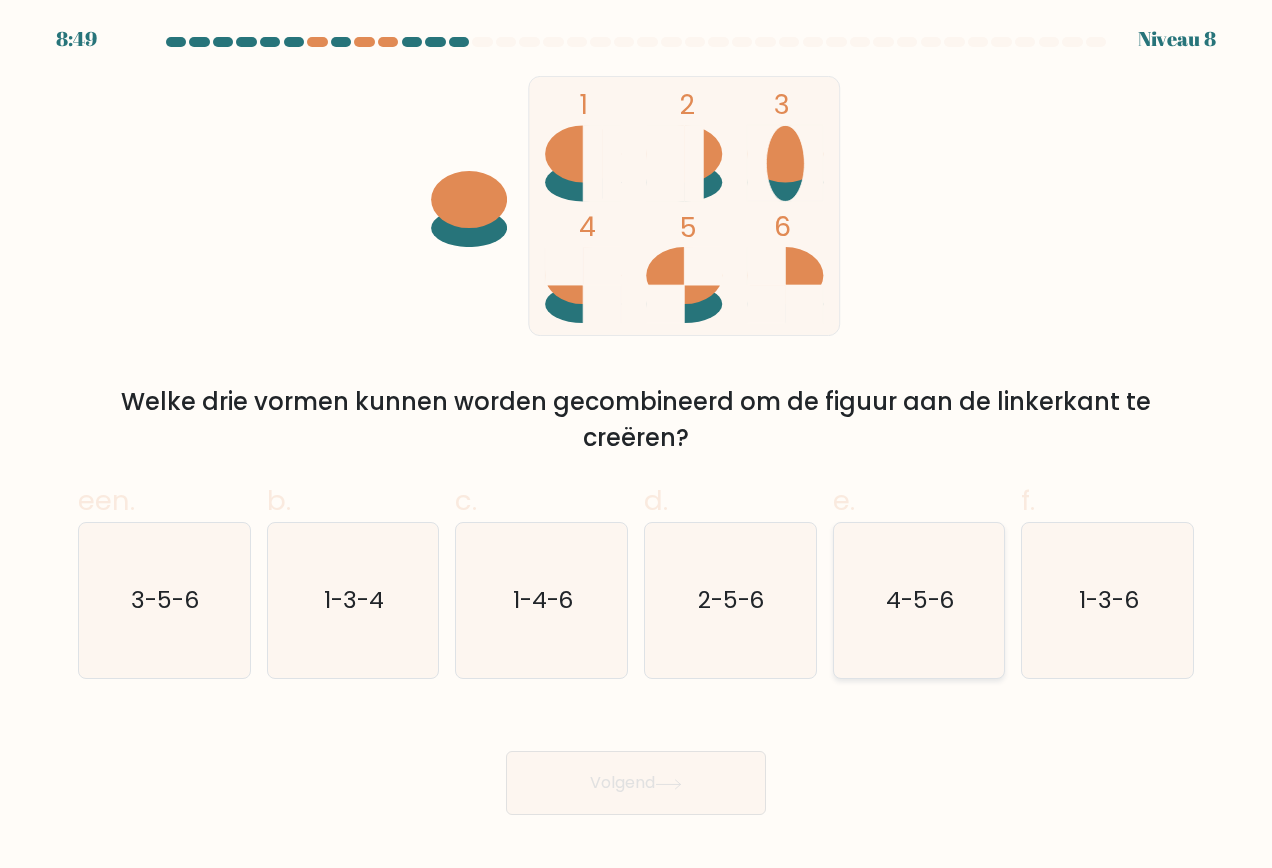 drag, startPoint x: 918, startPoint y: 636, endPoint x: 878, endPoint y: 678, distance: 58 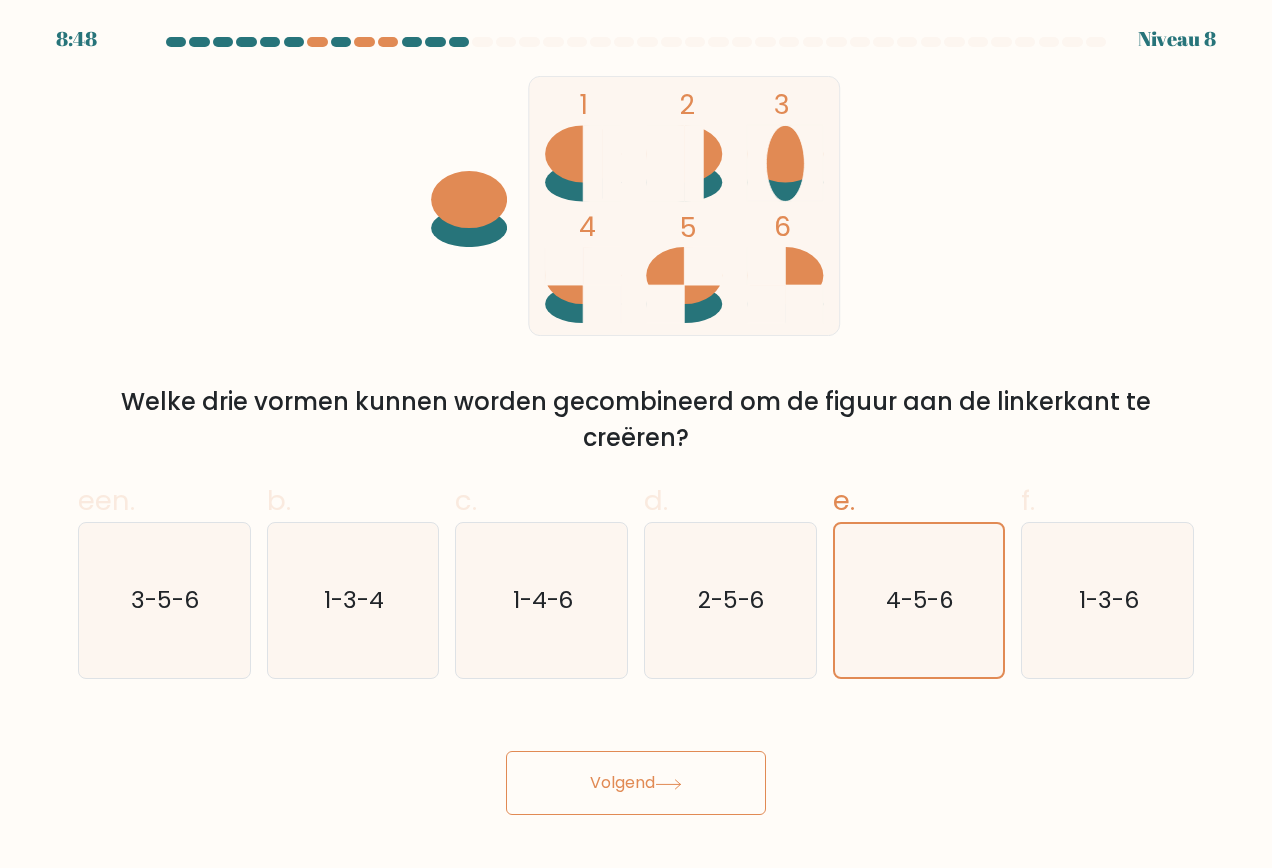 click on "Volgend" at bounding box center [636, 783] 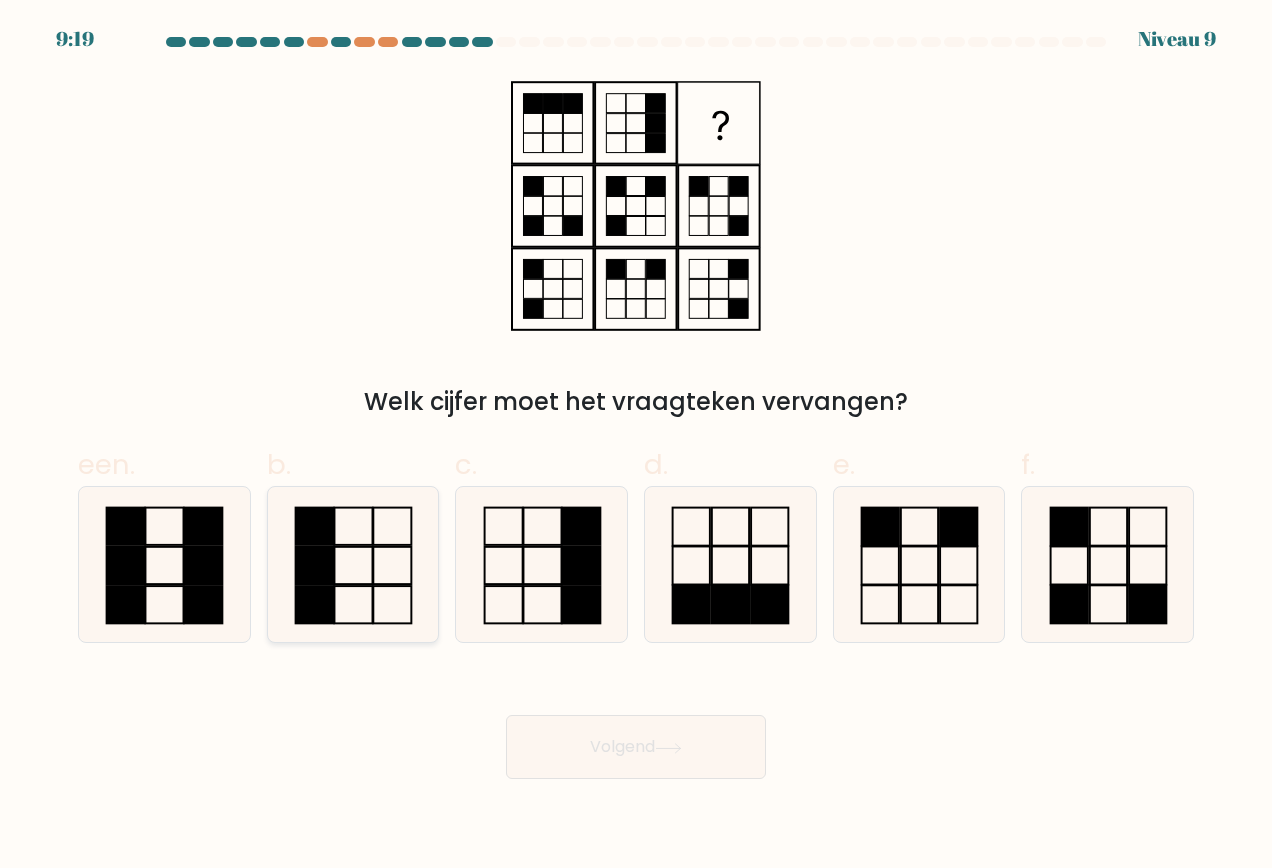 click 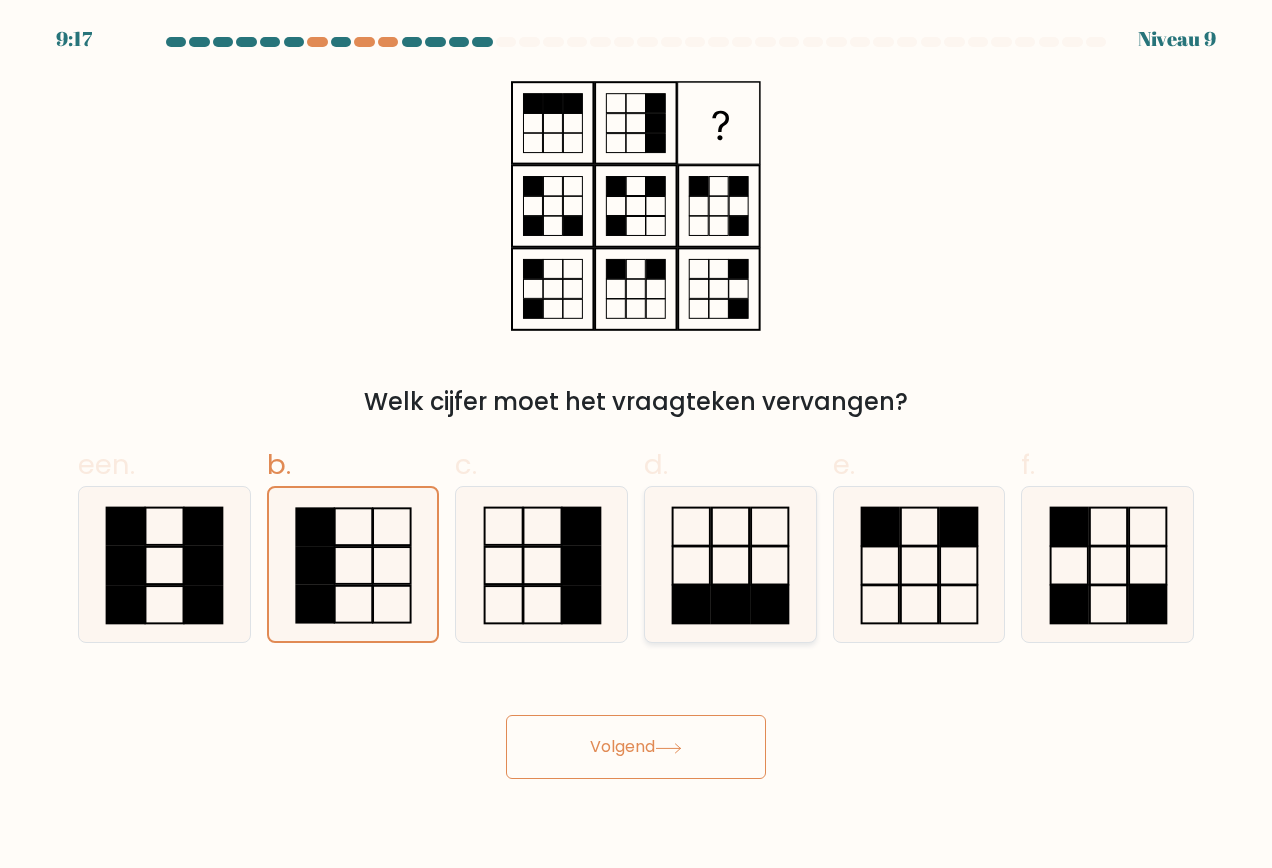 click 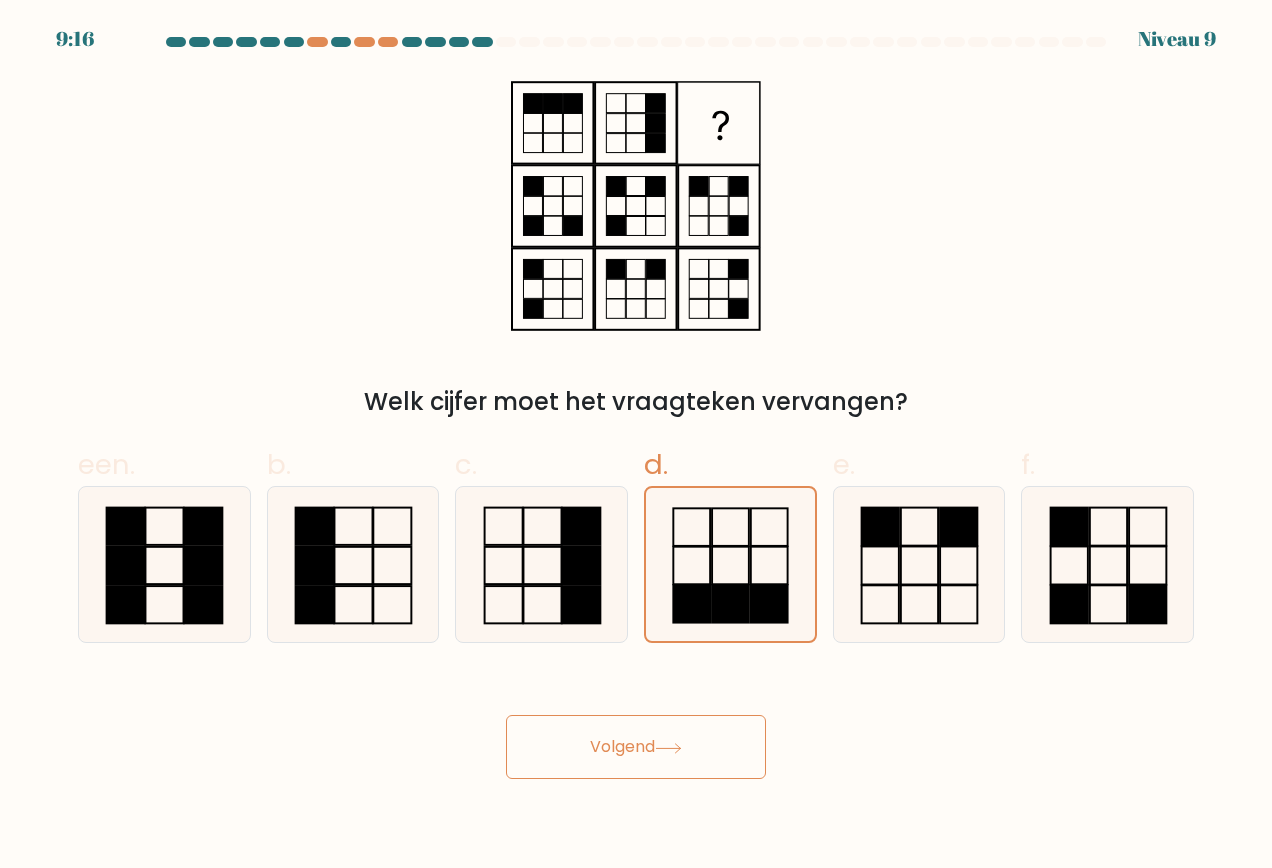 click on "Volgend" at bounding box center (636, 747) 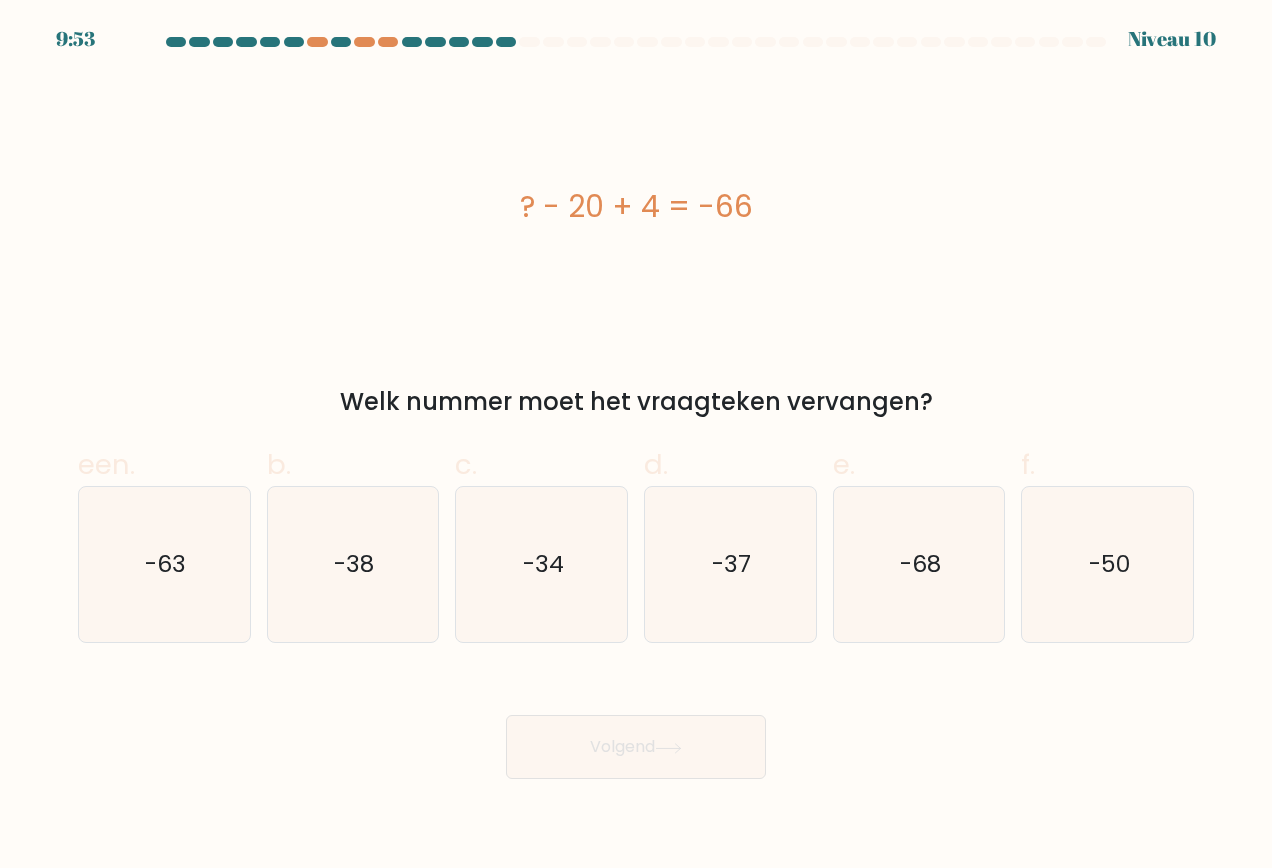 drag, startPoint x: 1102, startPoint y: 611, endPoint x: 1067, endPoint y: 646, distance: 49.497475 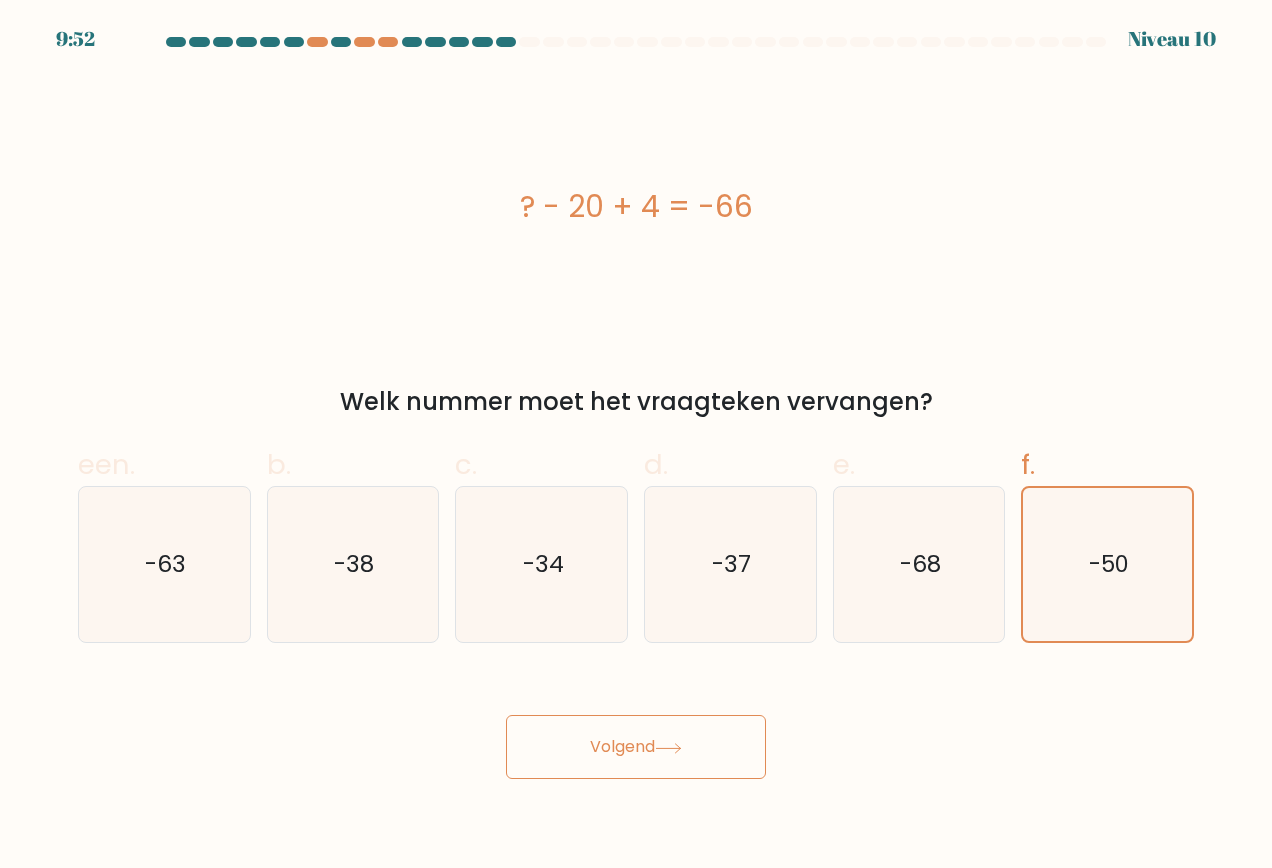 click on "Volgend" at bounding box center (622, 746) 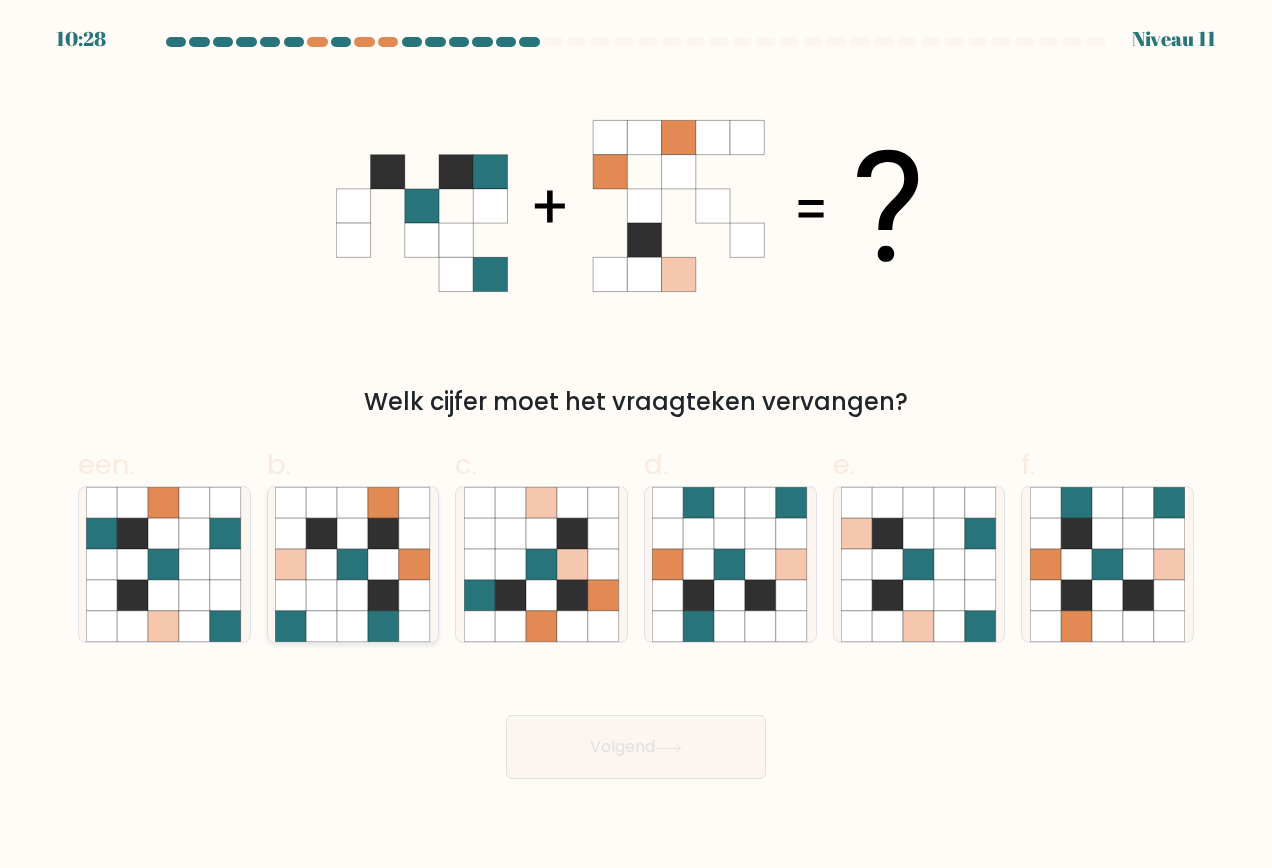click 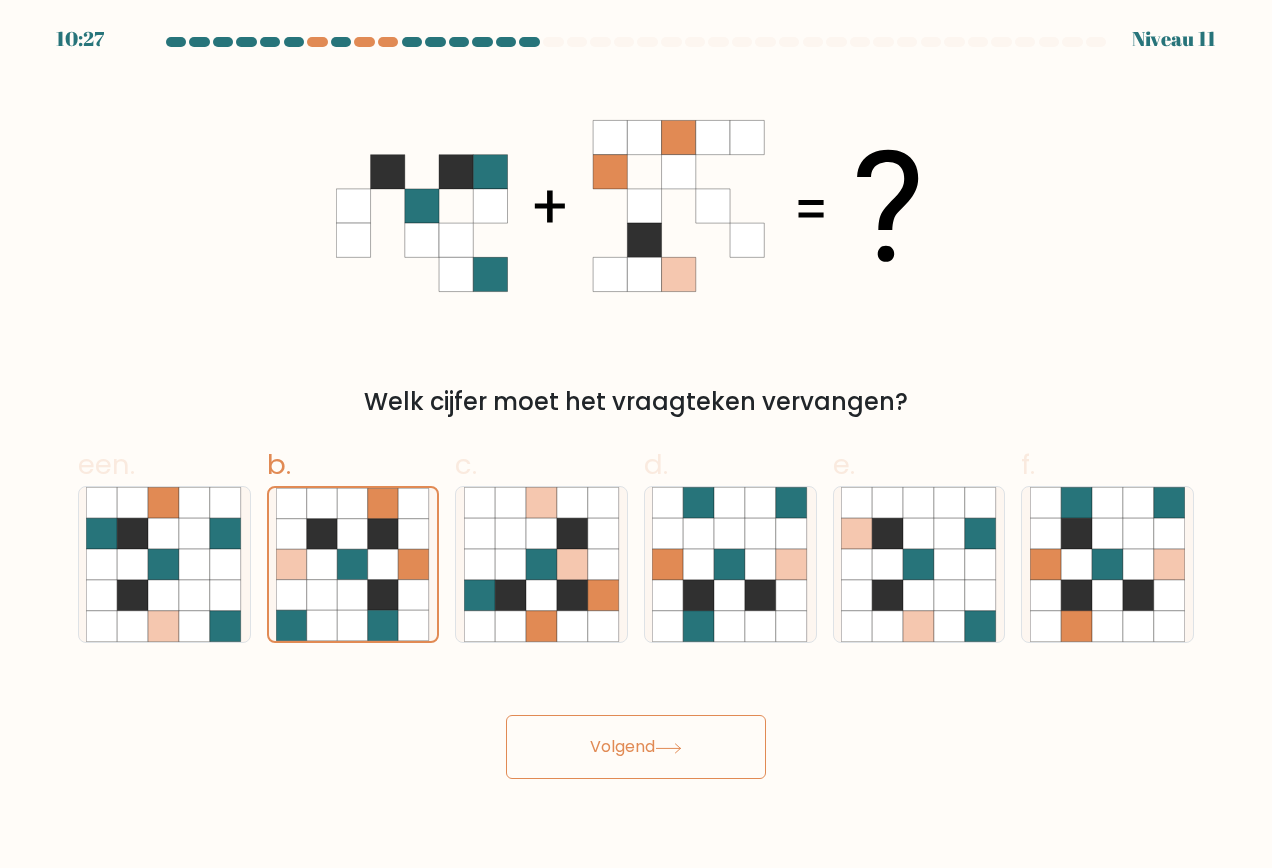 click on "Volgend" at bounding box center [636, 747] 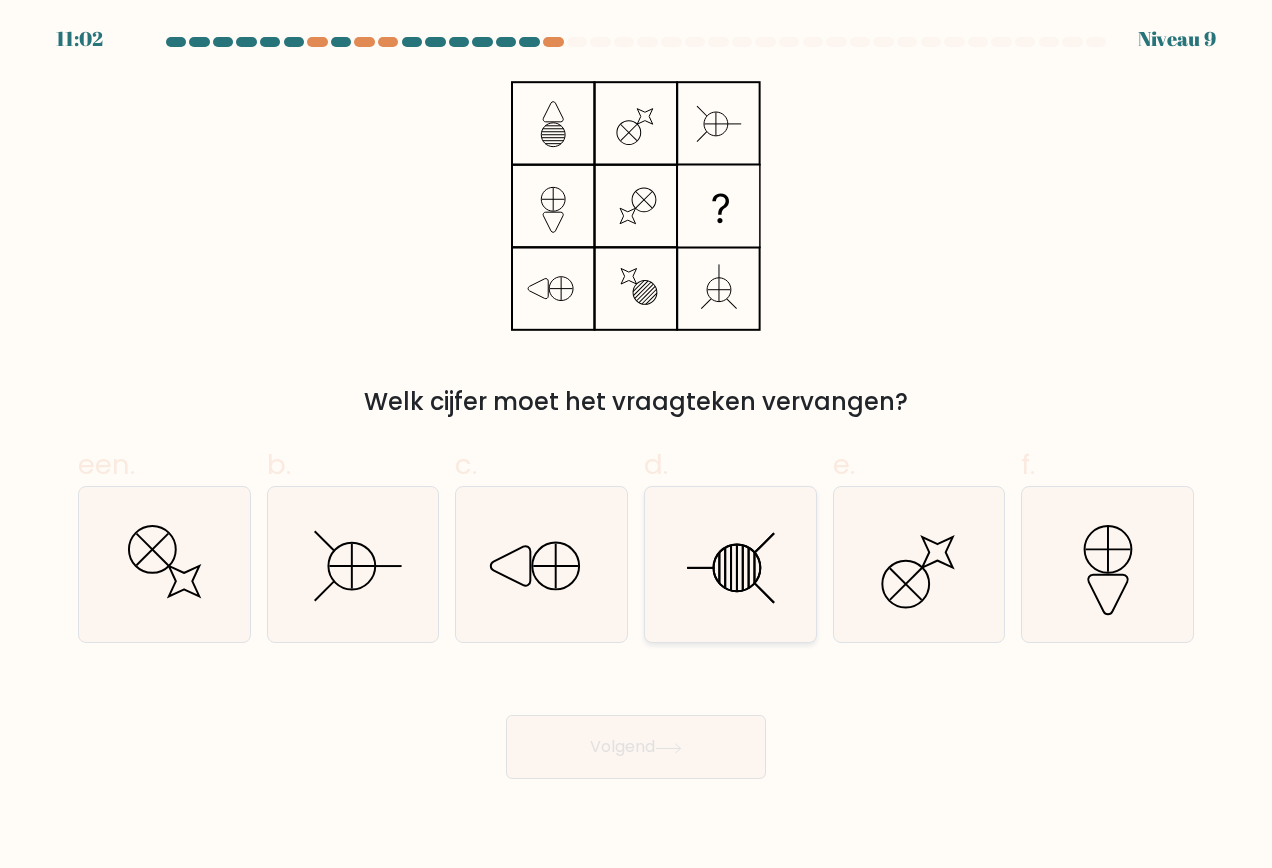 click 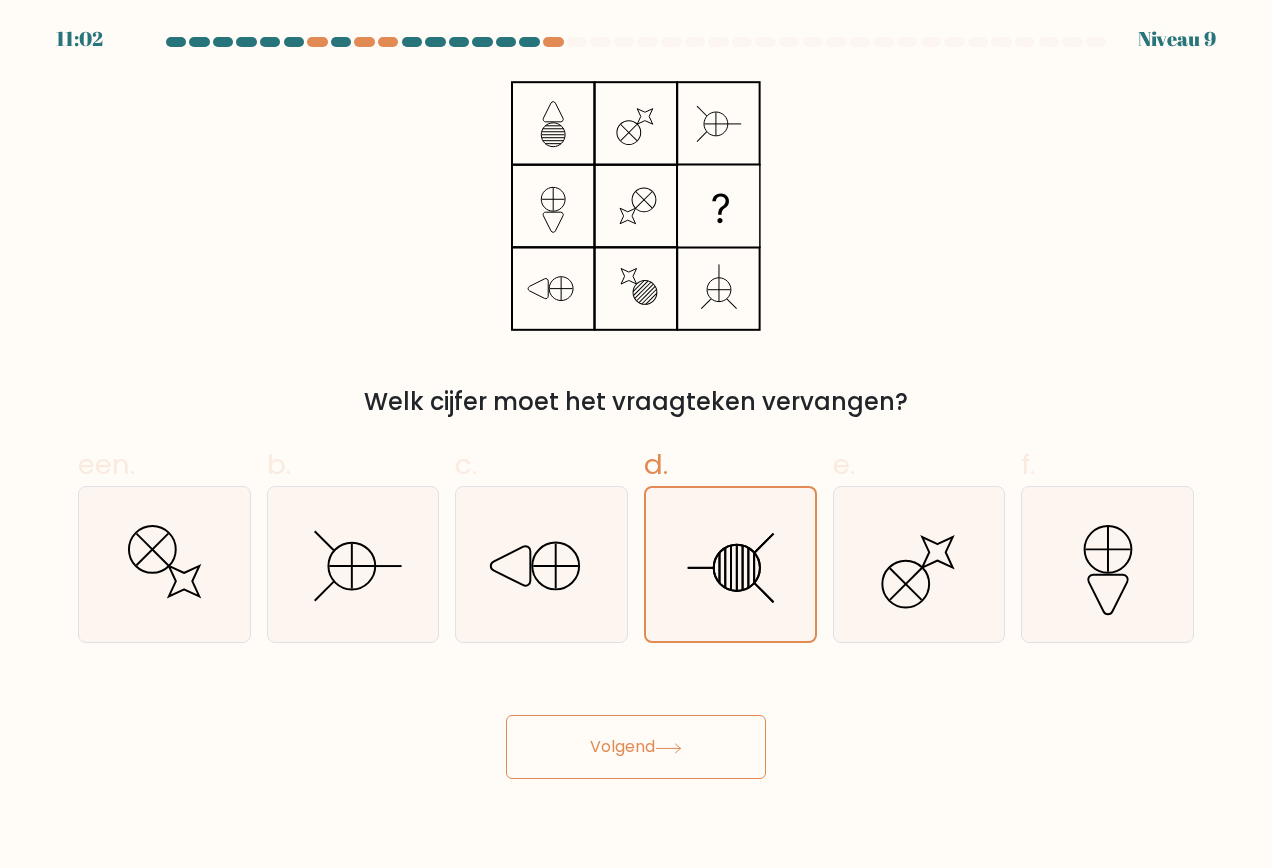 click on "Volgend" at bounding box center (622, 746) 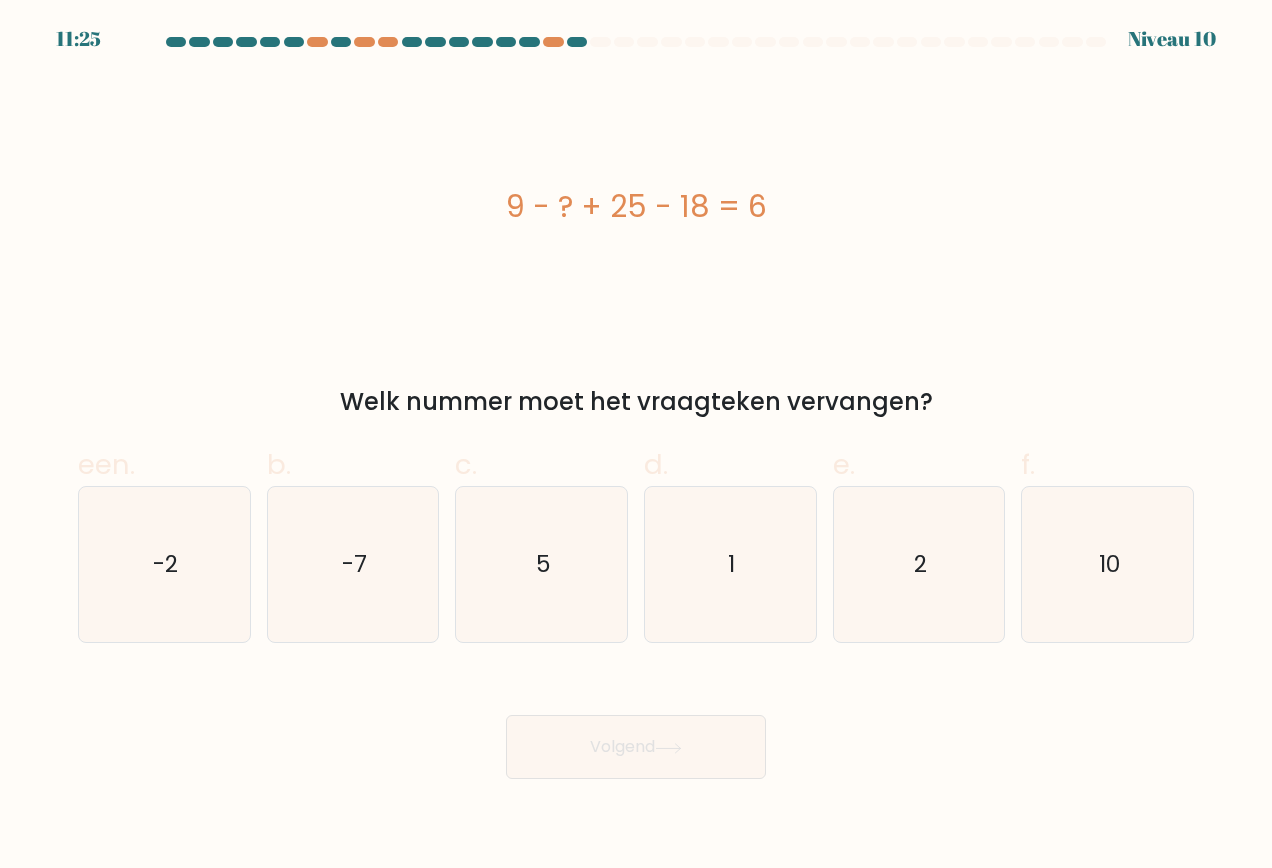 drag, startPoint x: 1131, startPoint y: 618, endPoint x: 965, endPoint y: 692, distance: 181.74707 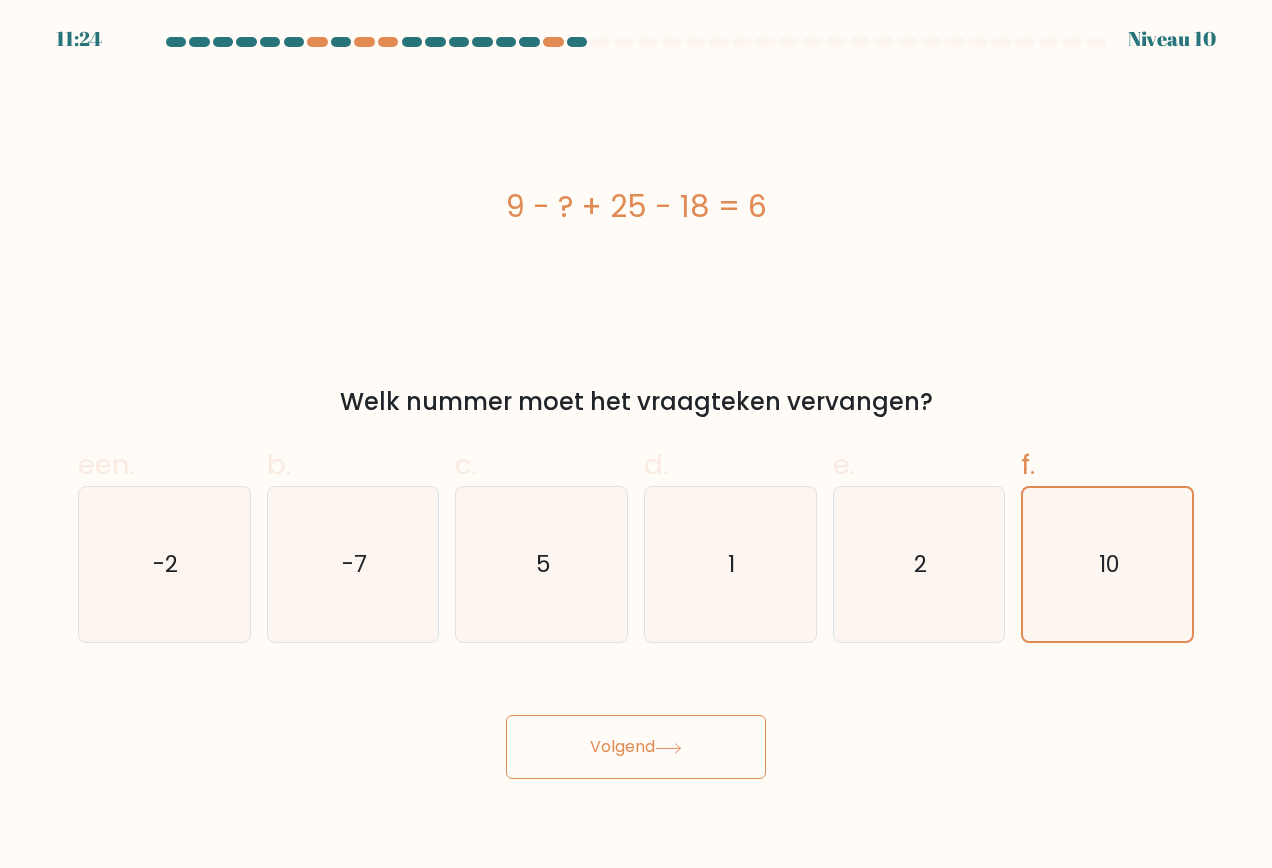click on "Volgend" at bounding box center [636, 747] 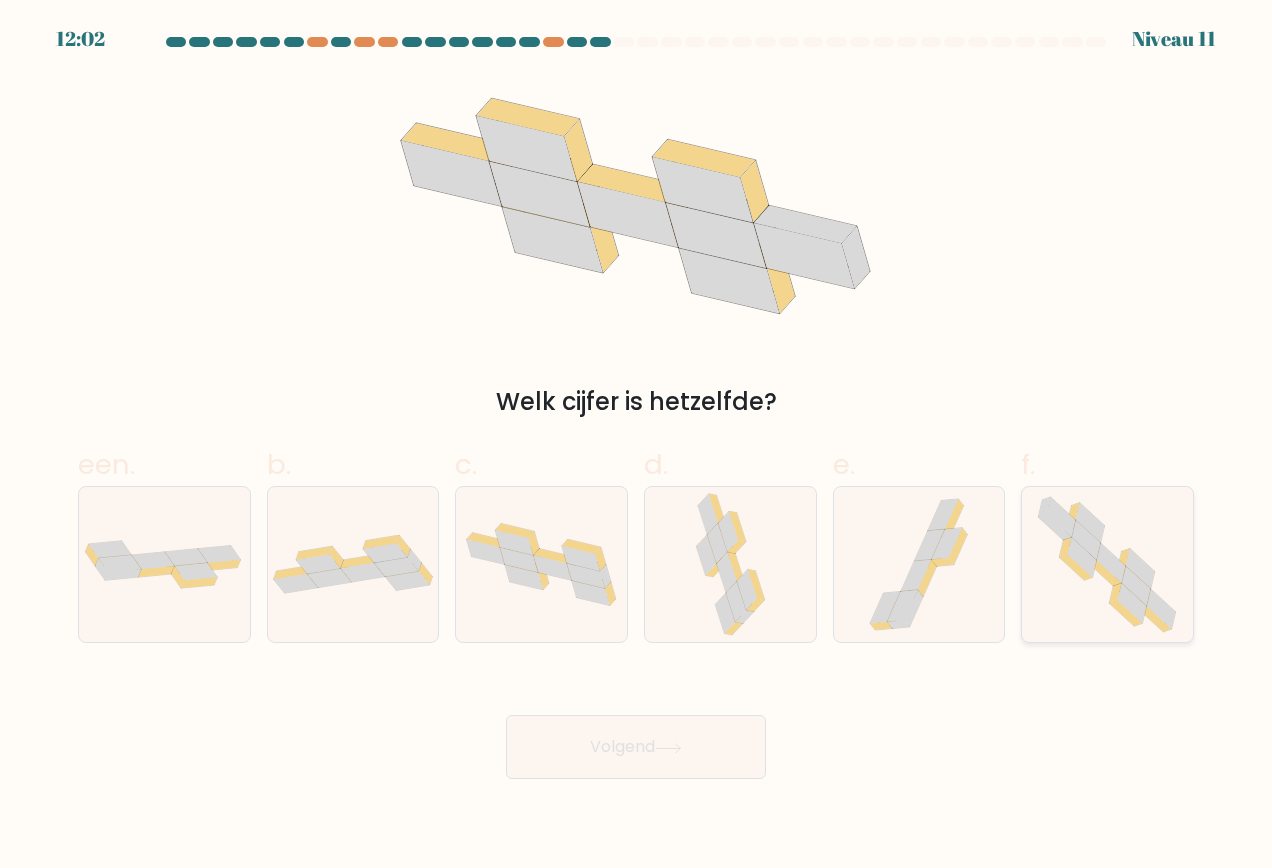 drag, startPoint x: 1099, startPoint y: 617, endPoint x: 1092, endPoint y: 629, distance: 13.892444 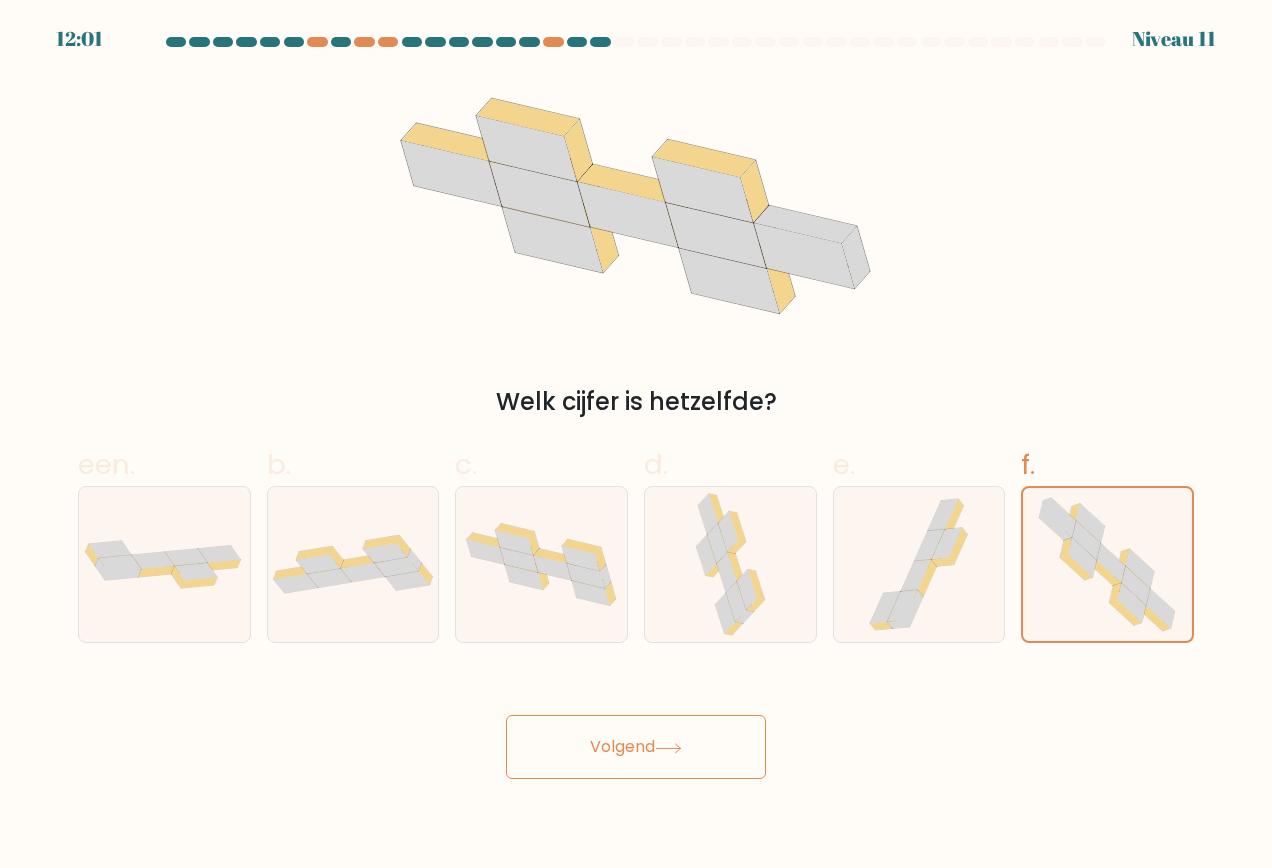 click on "Volgend" at bounding box center [622, 746] 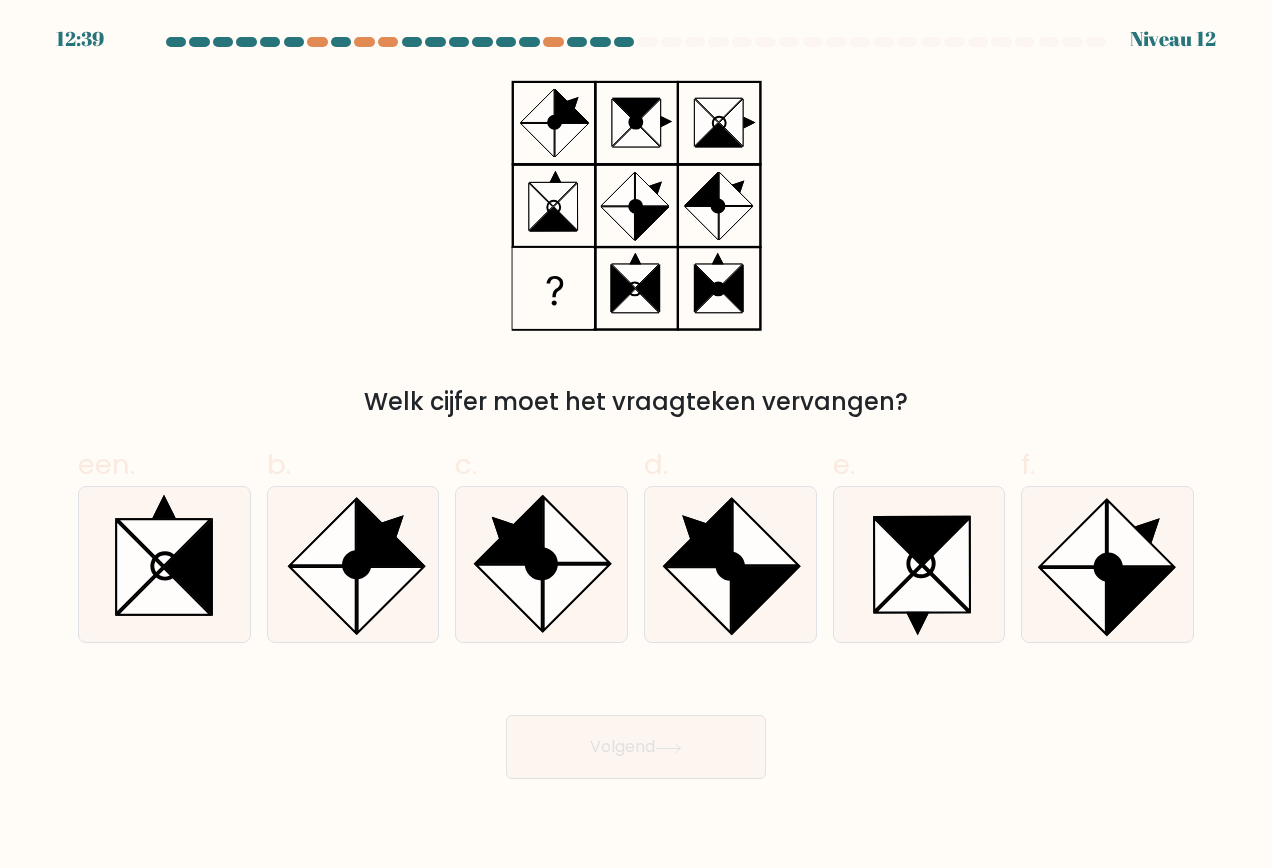 drag, startPoint x: 727, startPoint y: 607, endPoint x: 669, endPoint y: 674, distance: 88.61716 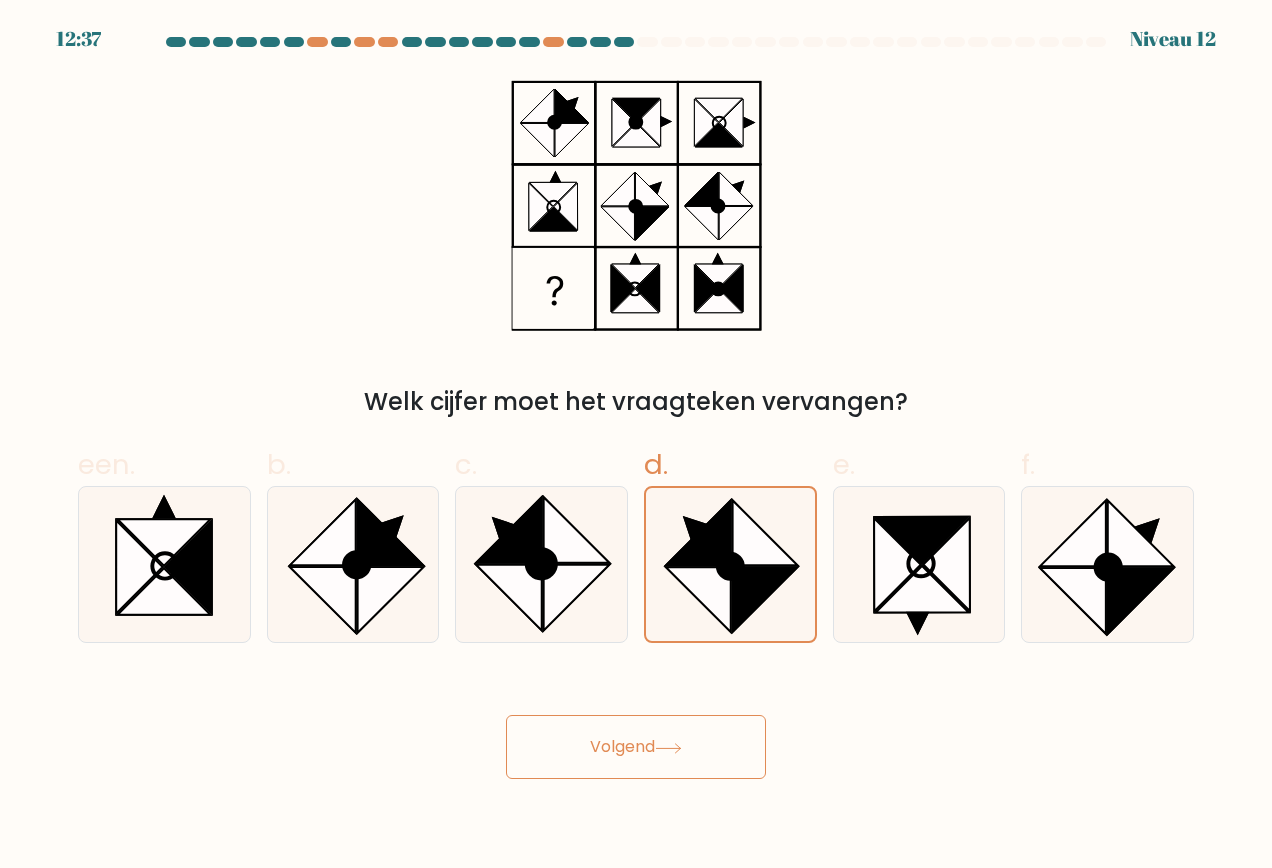 click on "Volgend" at bounding box center [622, 746] 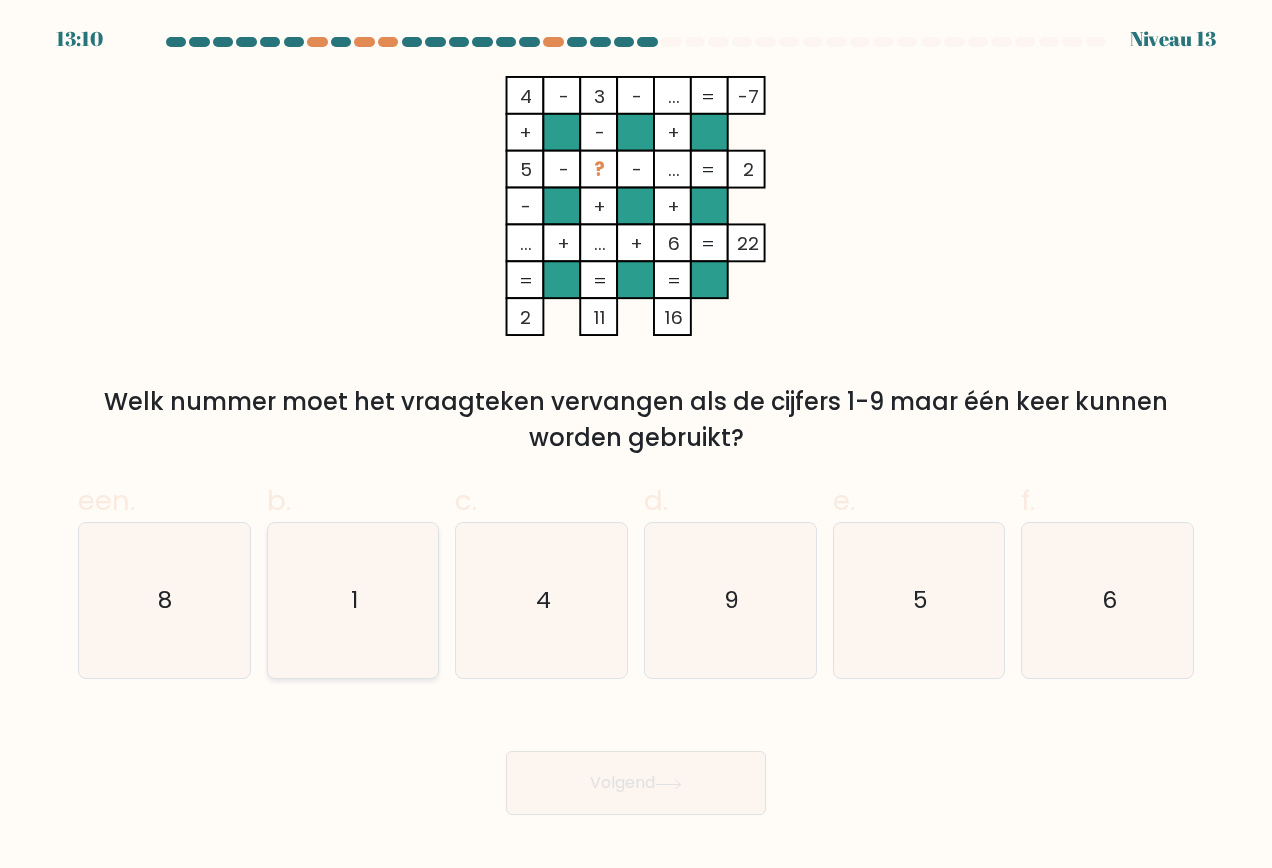drag, startPoint x: 365, startPoint y: 573, endPoint x: 380, endPoint y: 666, distance: 94.20191 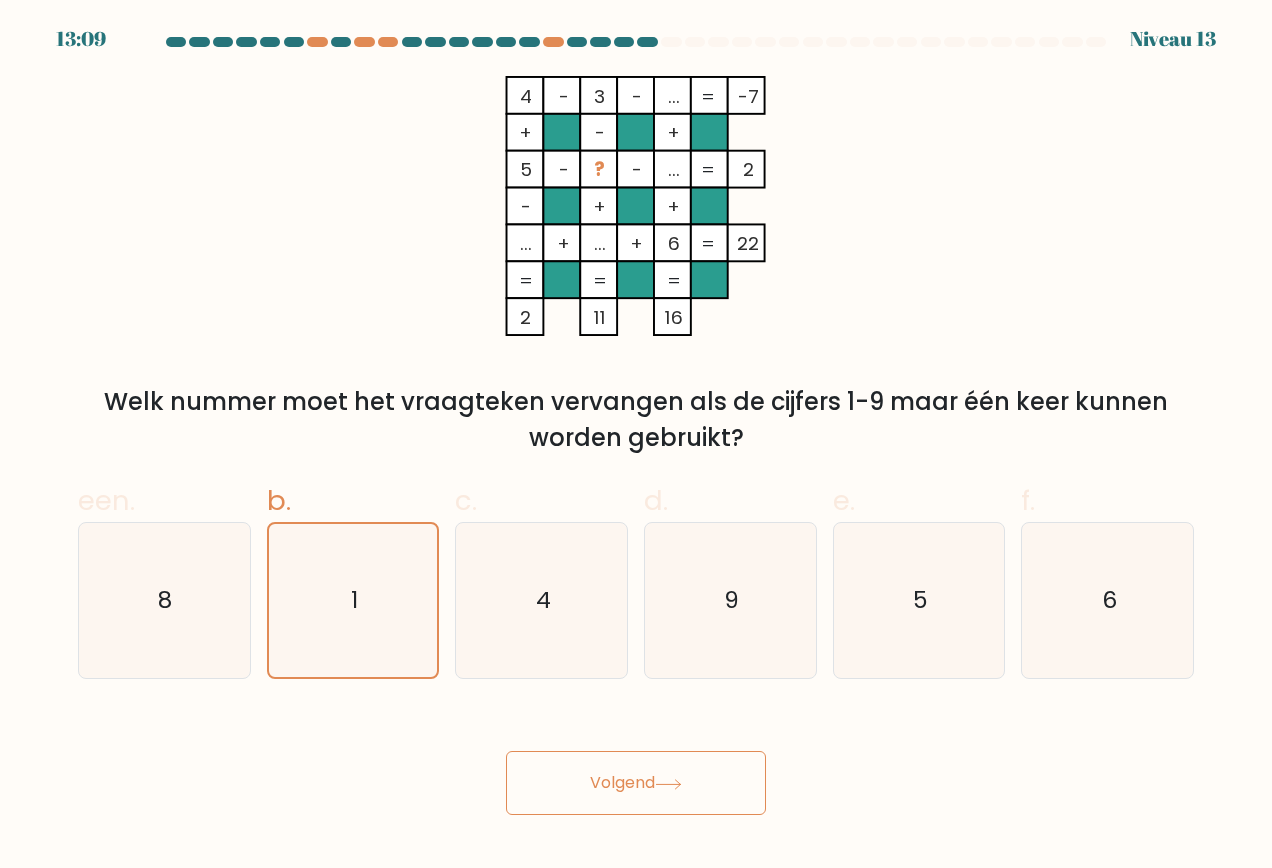 click on "Volgend" at bounding box center (636, 783) 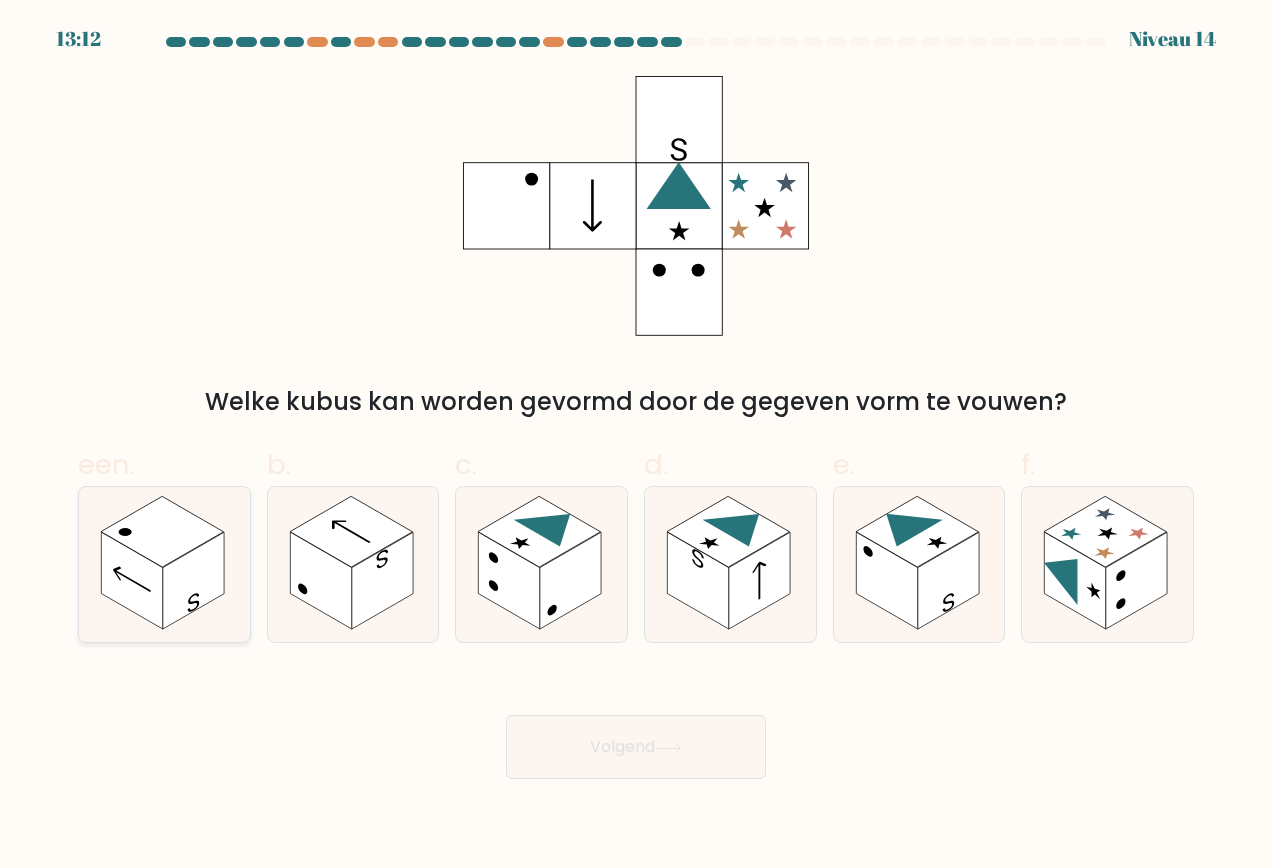 click 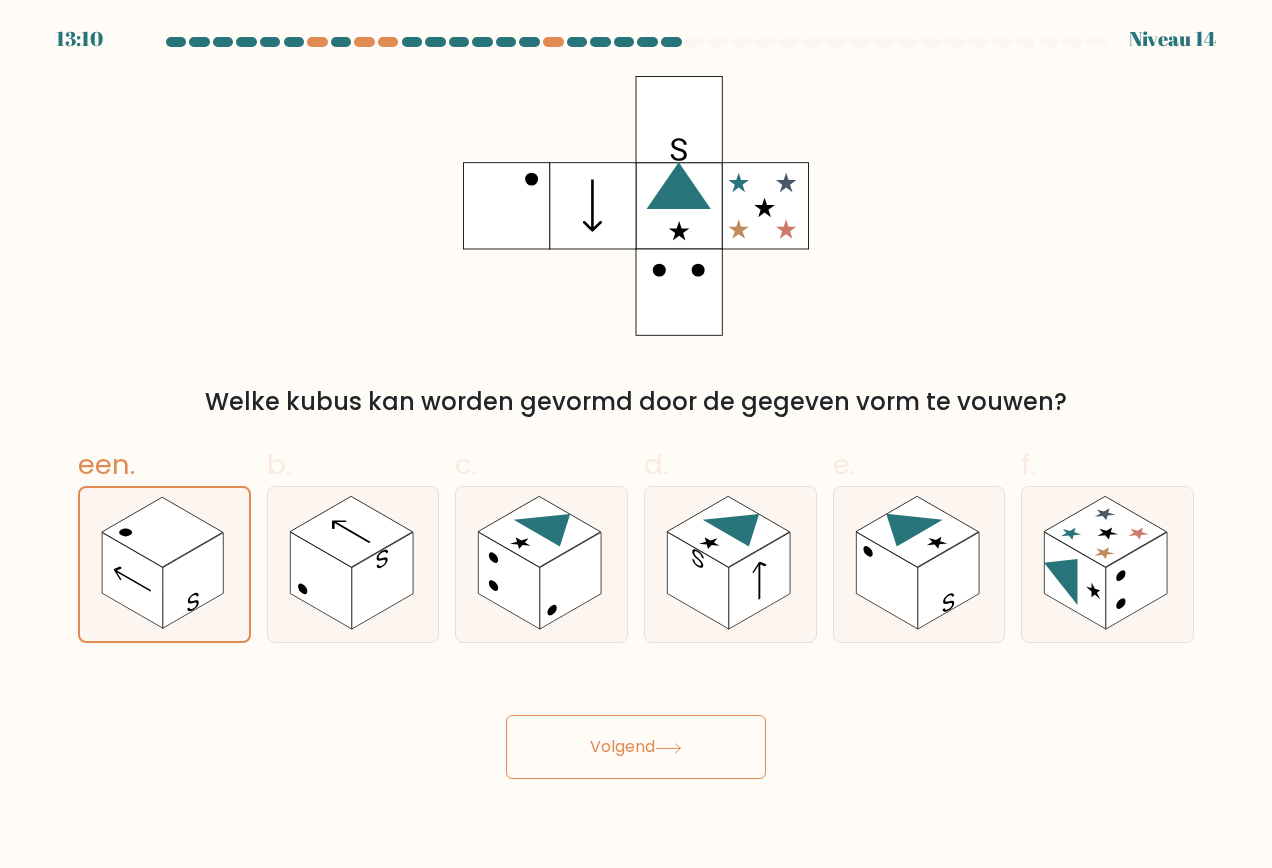 click on "Volgend" at bounding box center (622, 746) 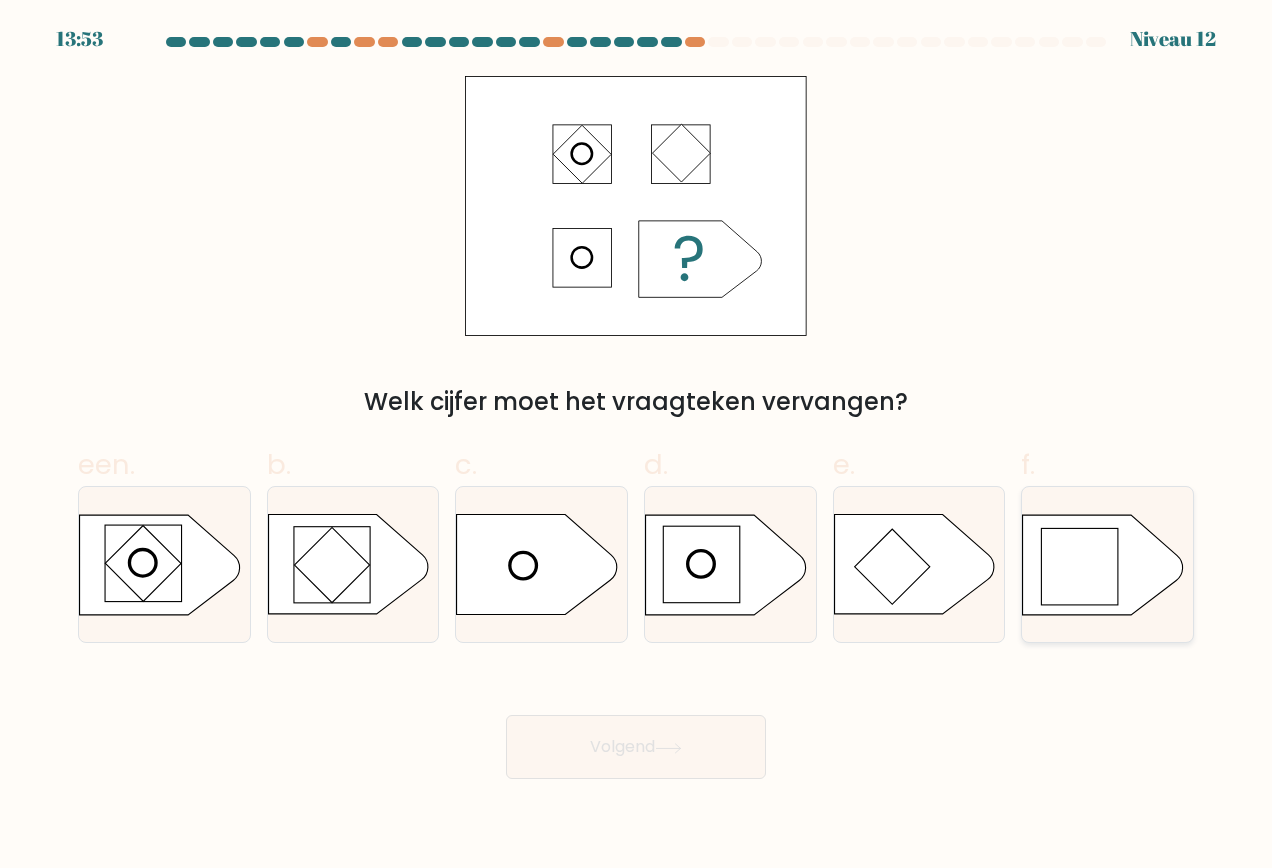 click 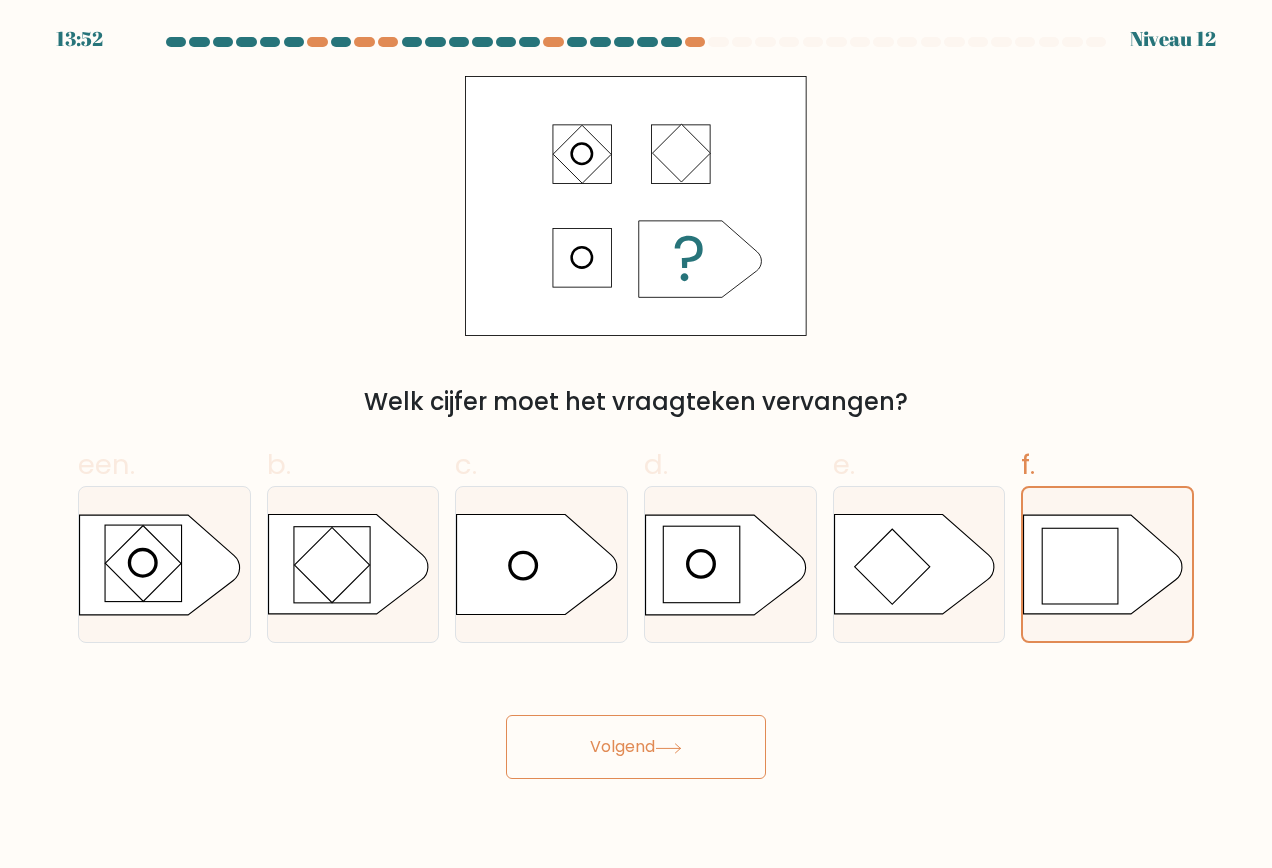 click on "Volgend" at bounding box center [636, 747] 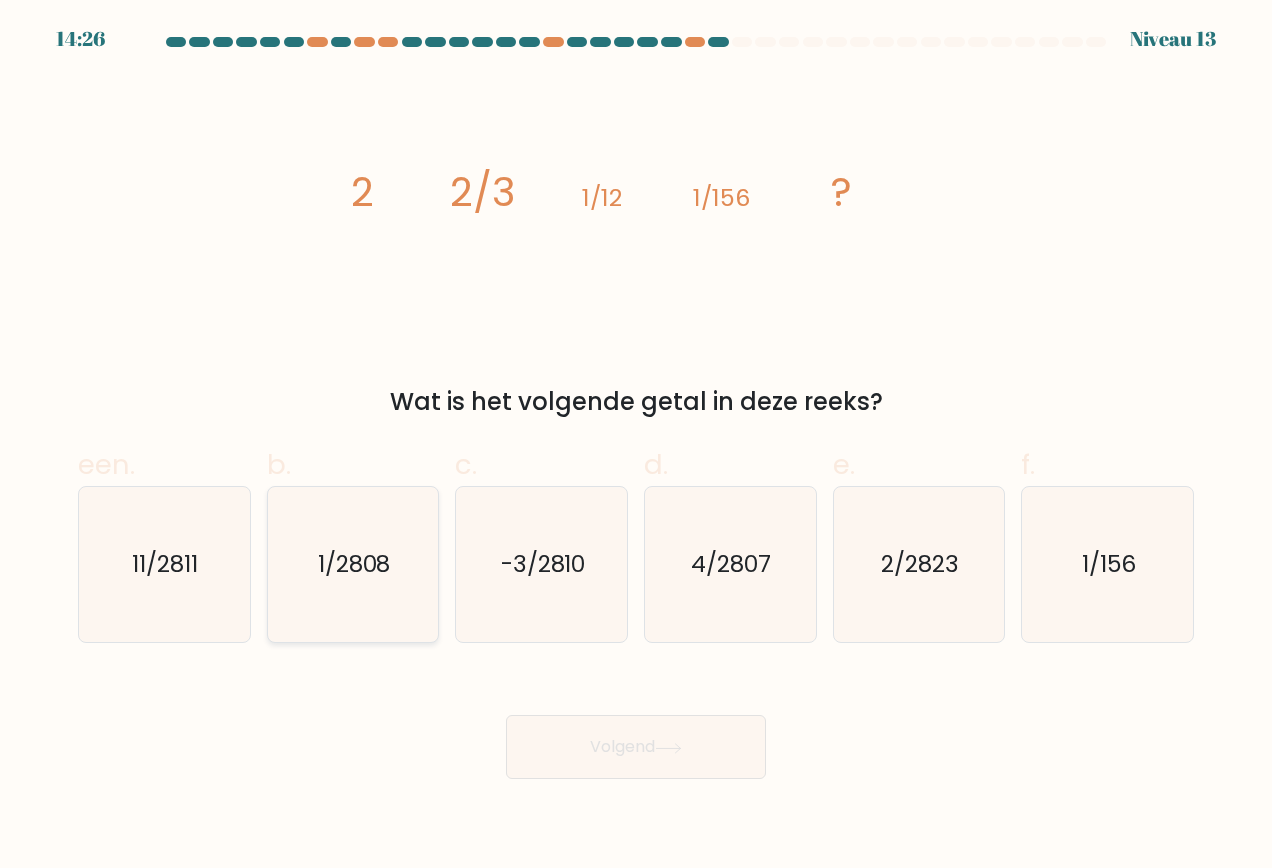 drag, startPoint x: 353, startPoint y: 588, endPoint x: 391, endPoint y: 631, distance: 57.384666 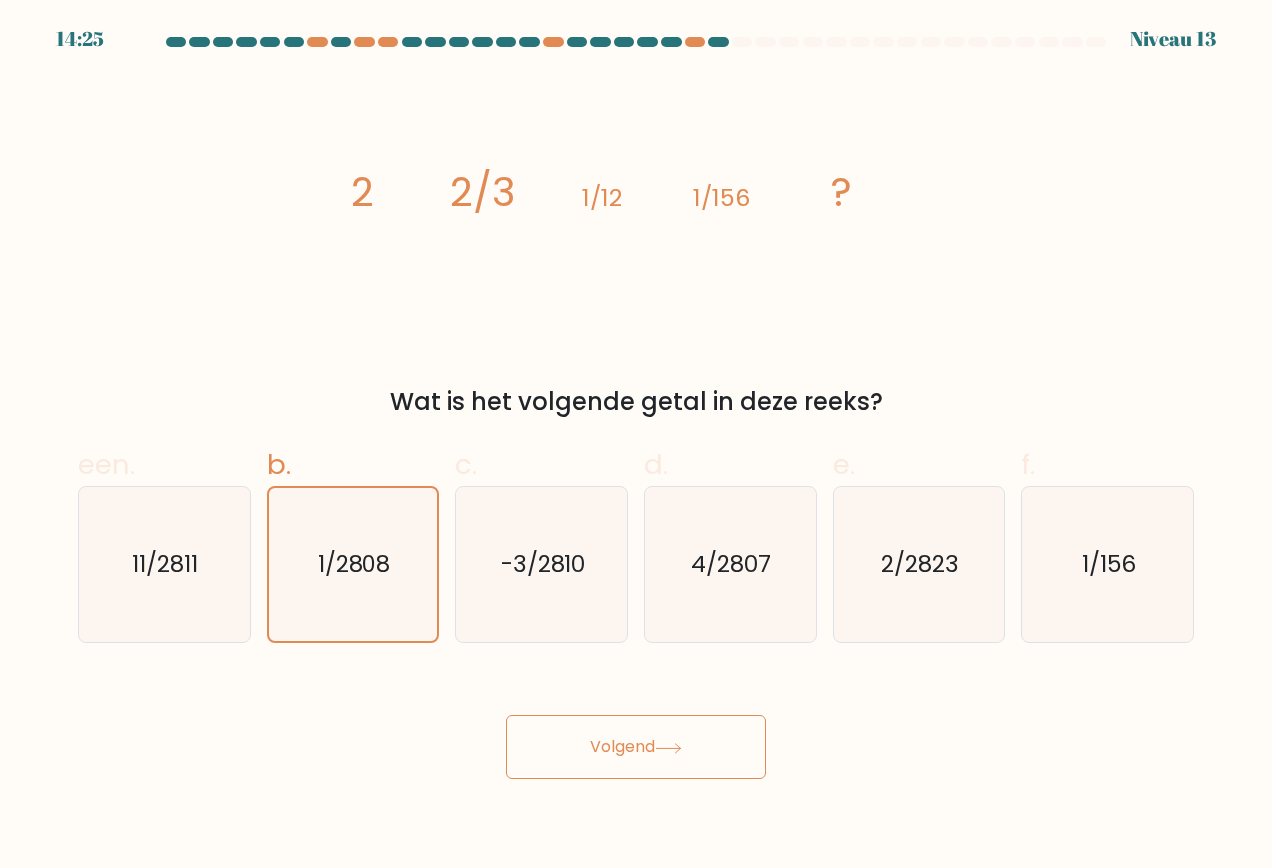 click on "Volgend" at bounding box center [636, 747] 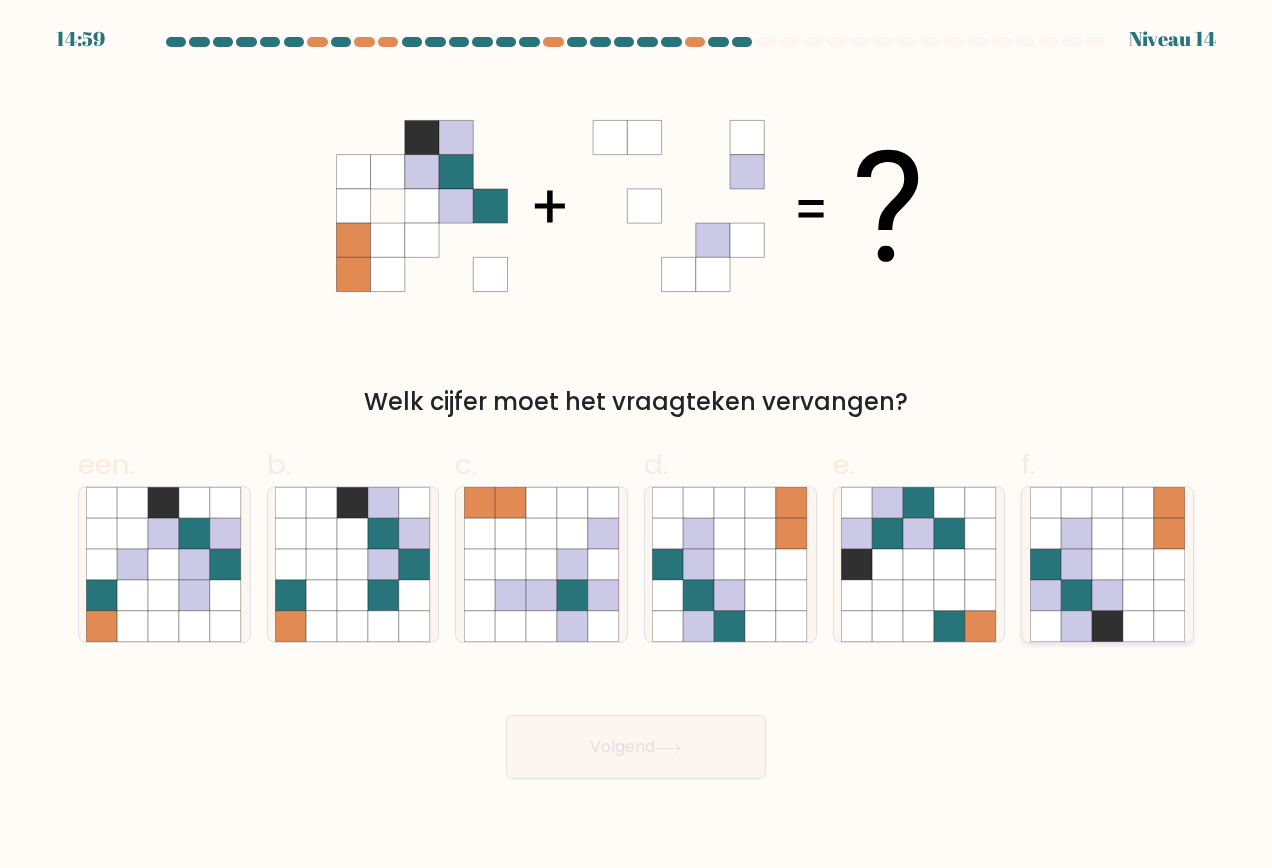 click 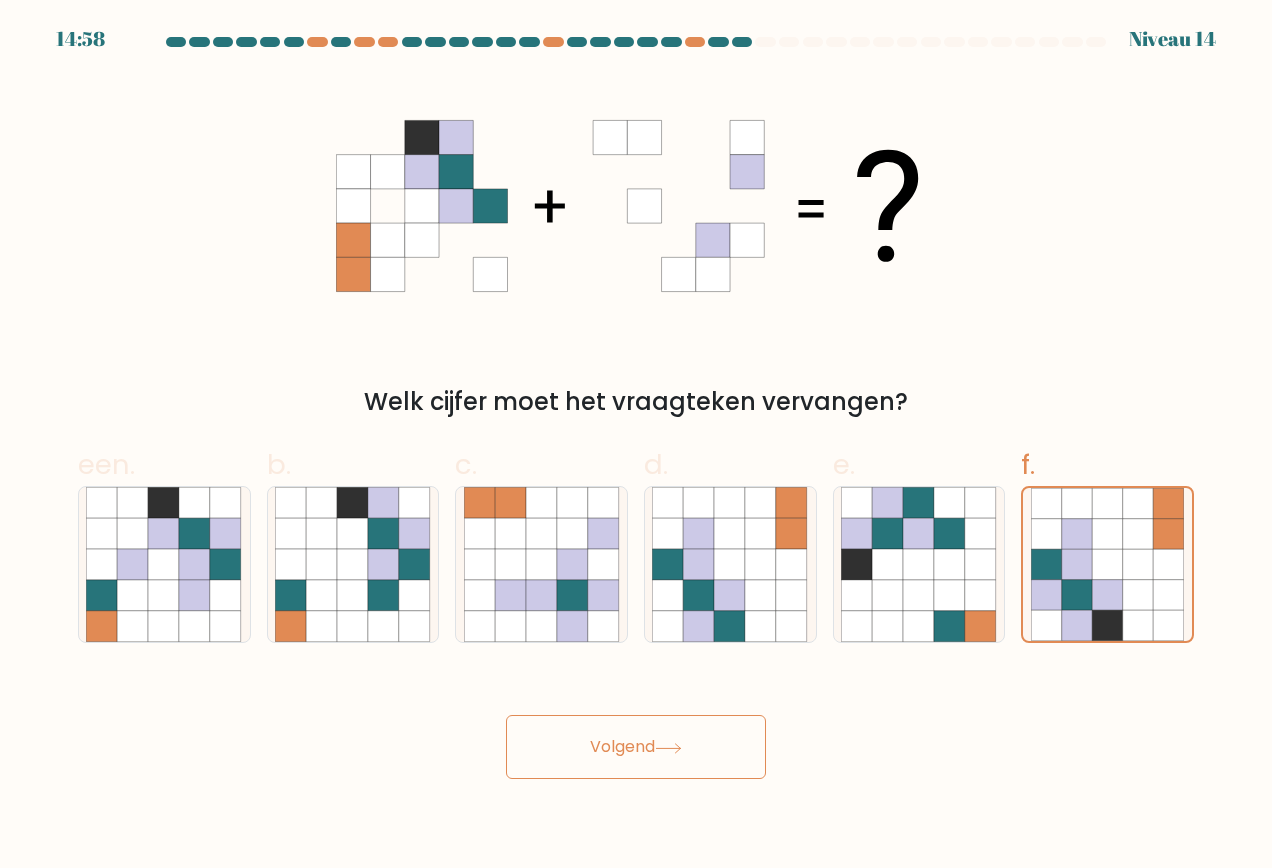 click on "Volgend" at bounding box center [636, 747] 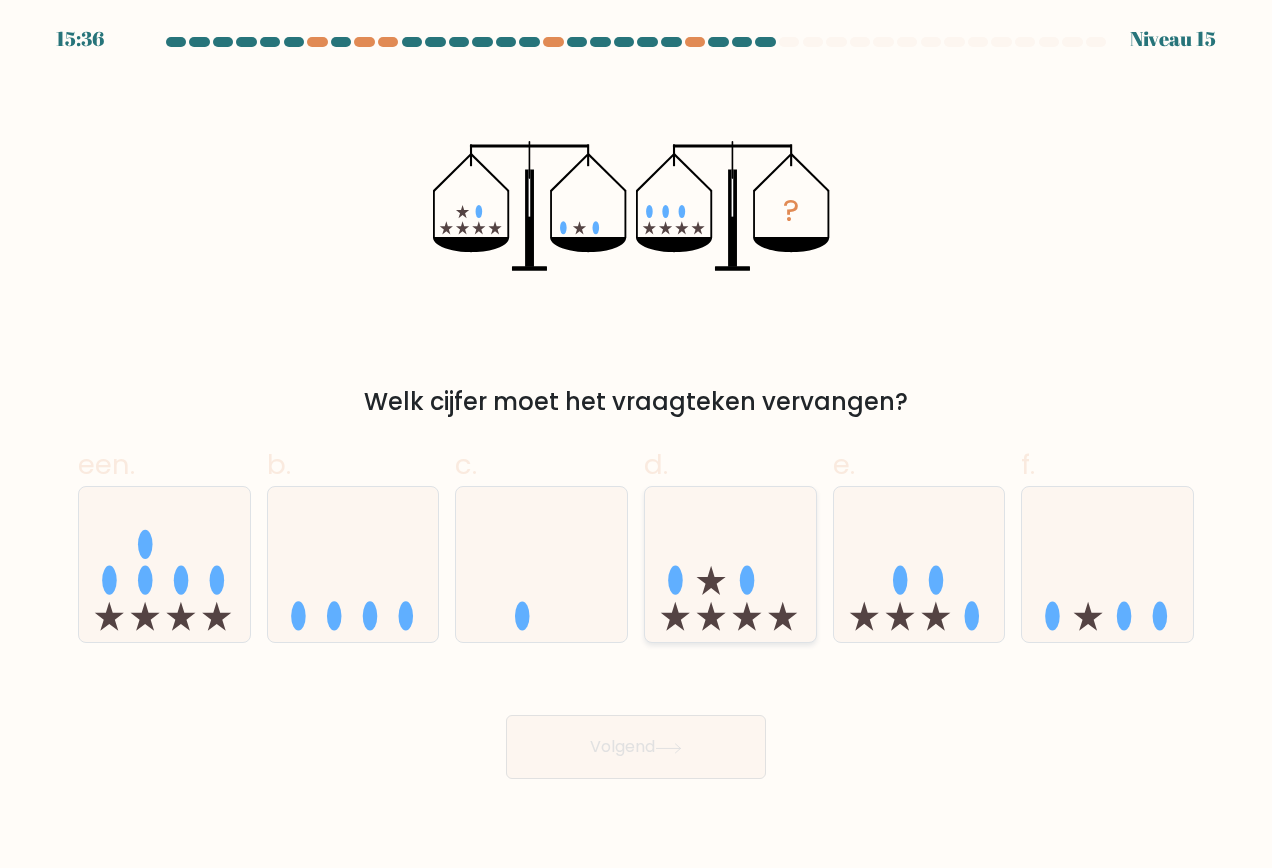 click 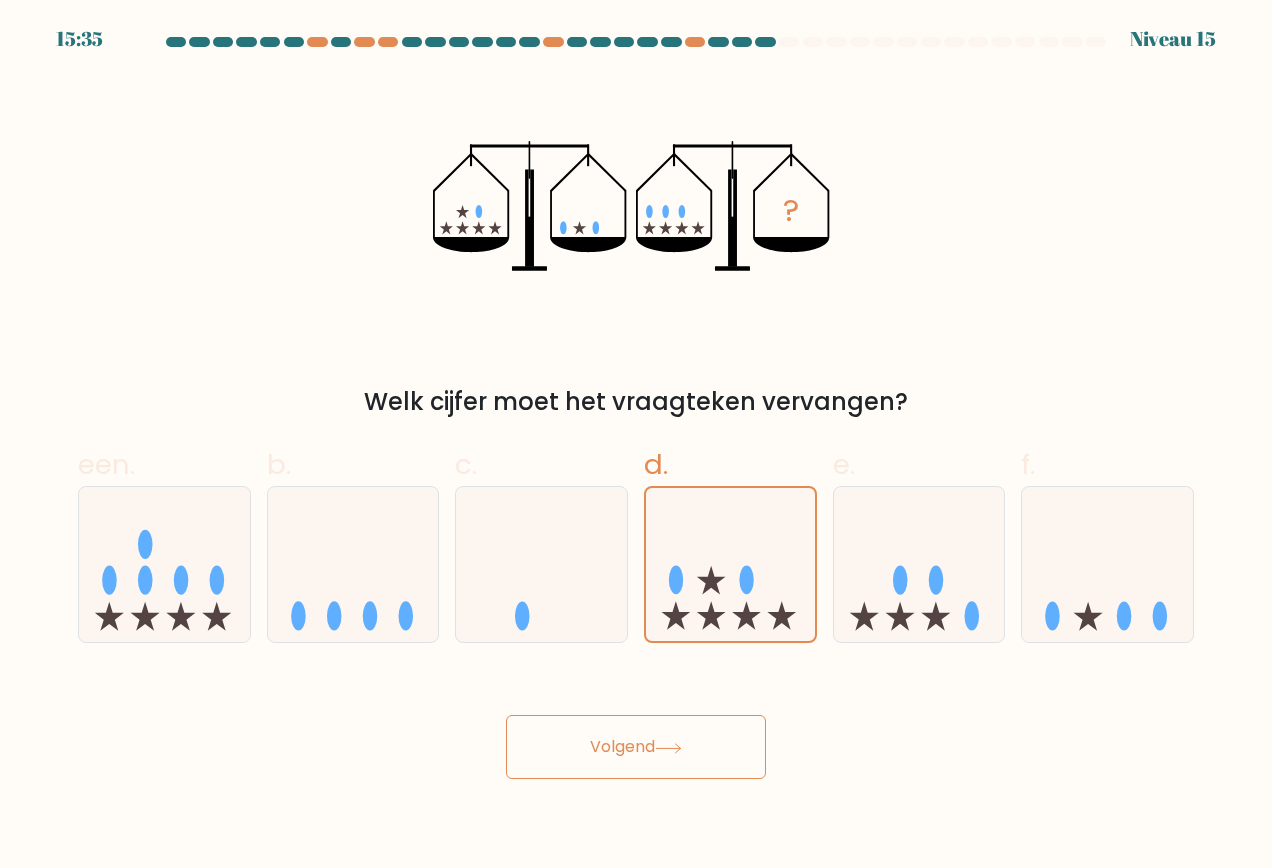 click on "Volgend" at bounding box center [622, 746] 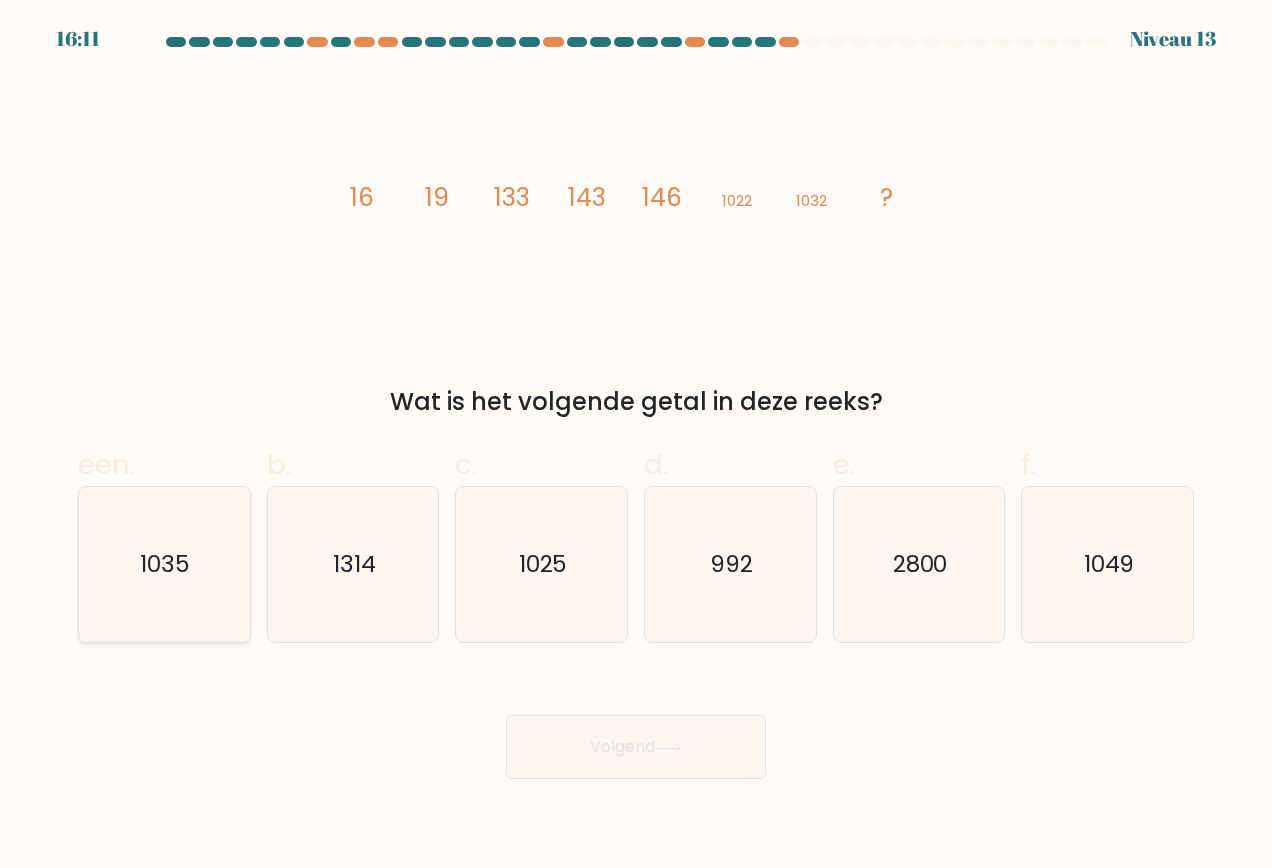 click on "1035" 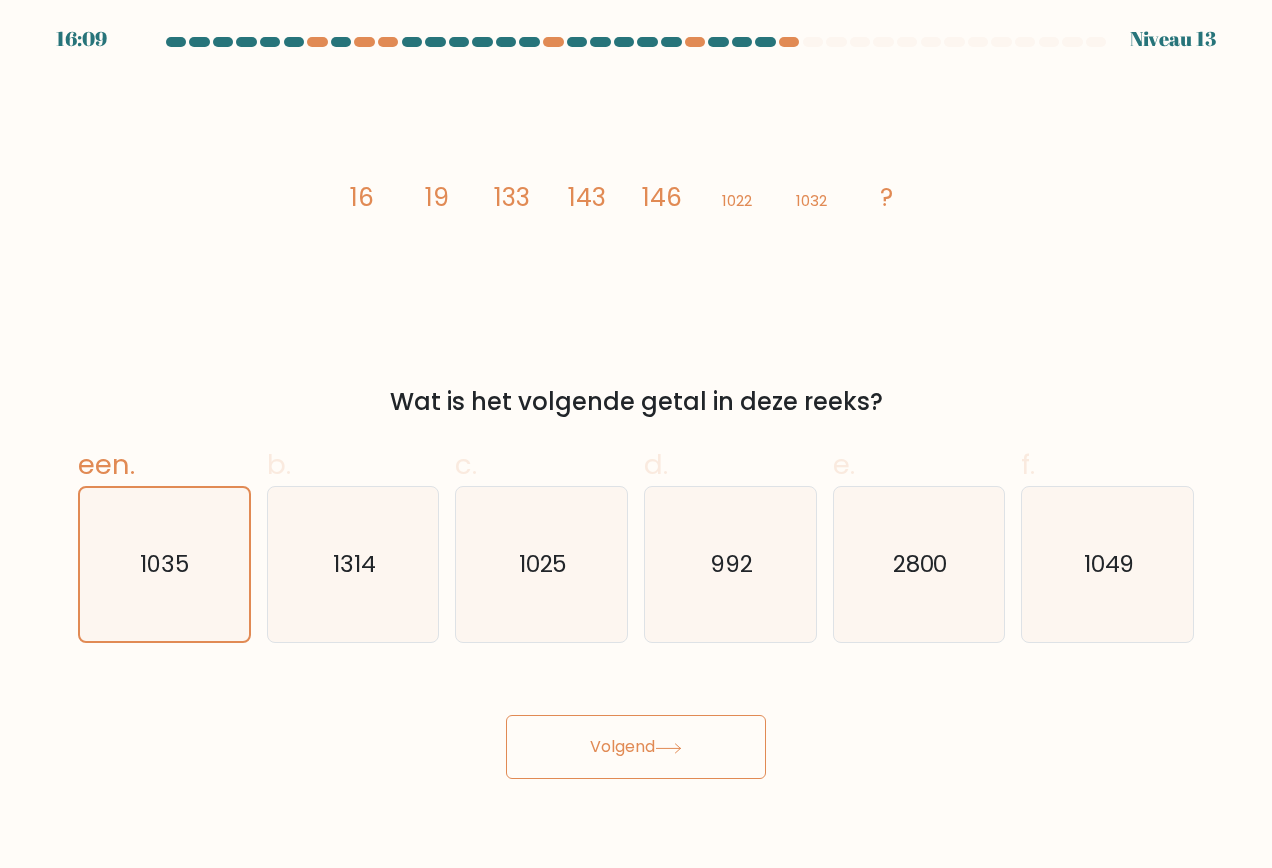 click on "Volgend" at bounding box center [636, 747] 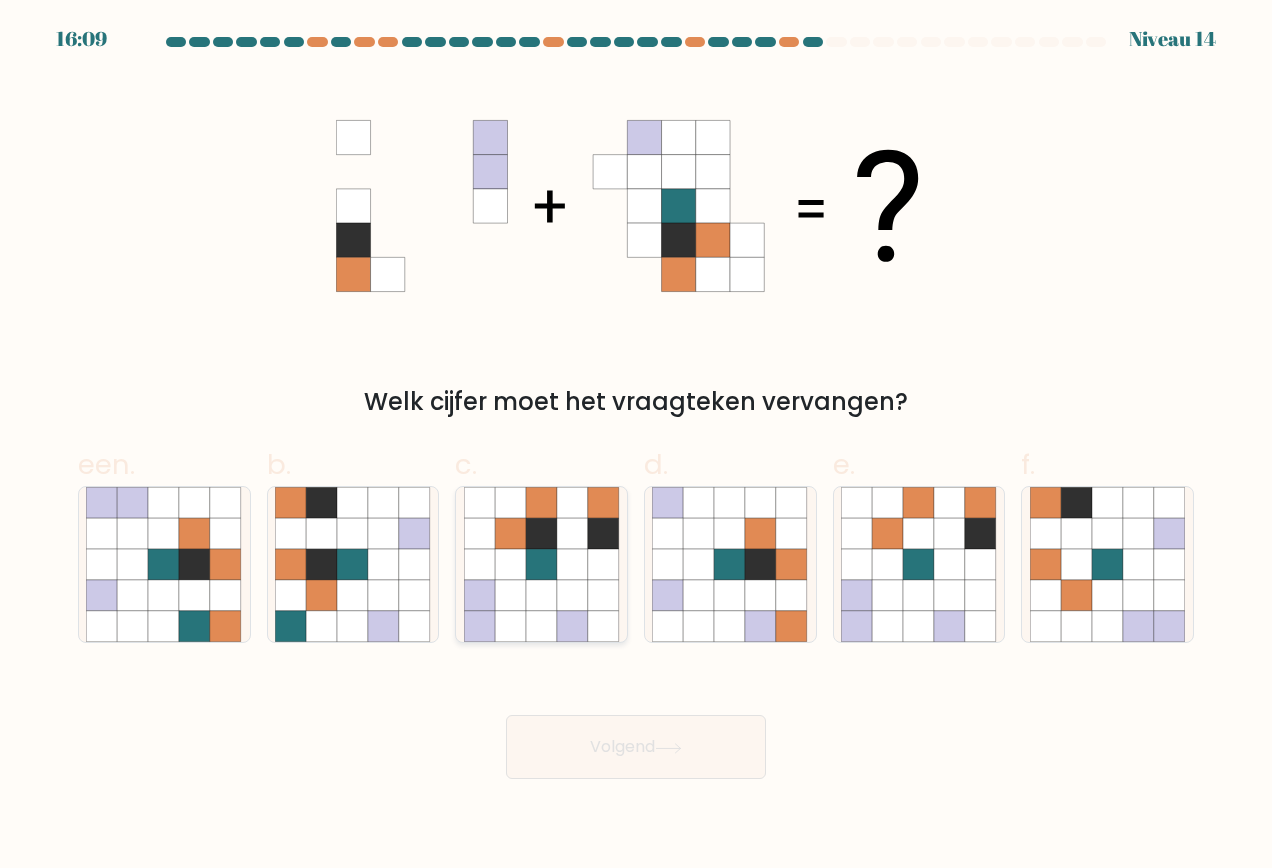 click 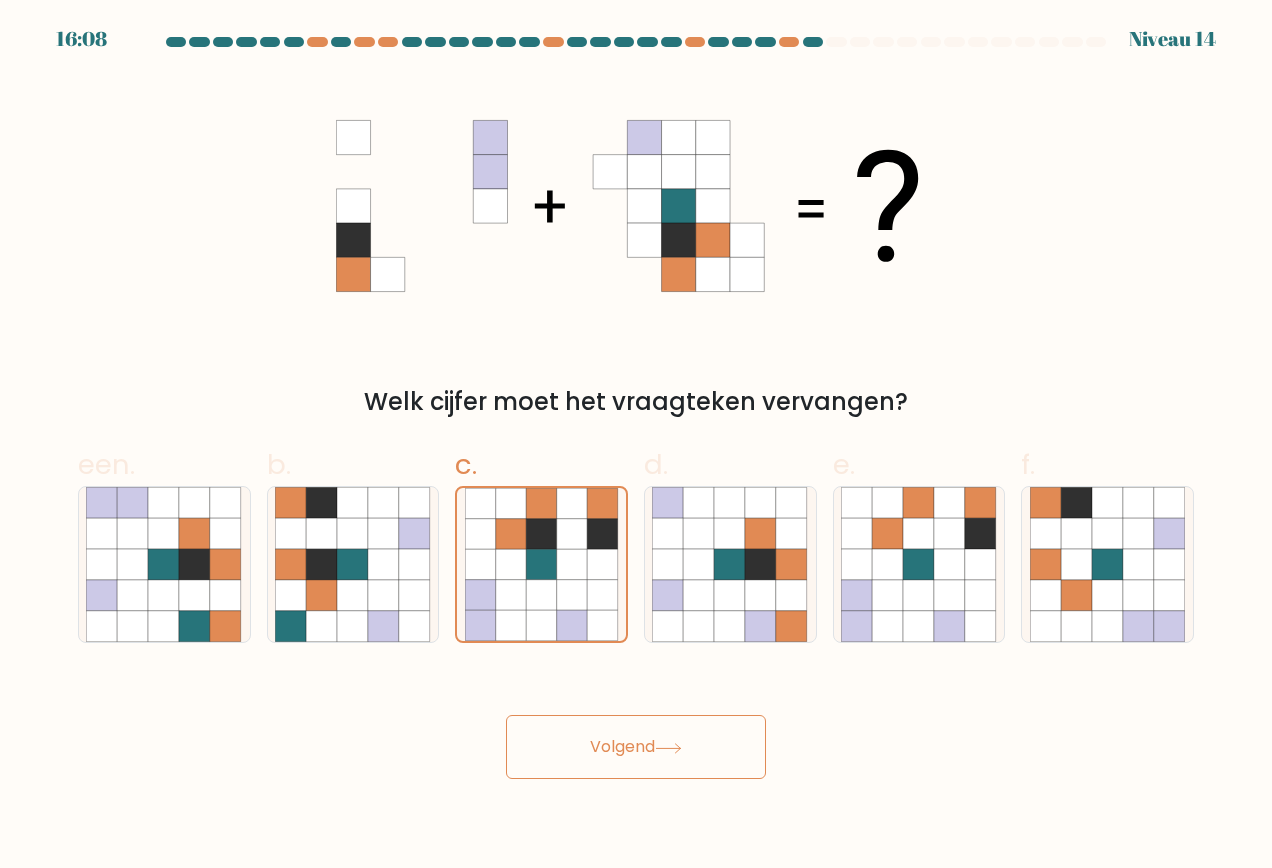 click on "Volgend" at bounding box center [636, 747] 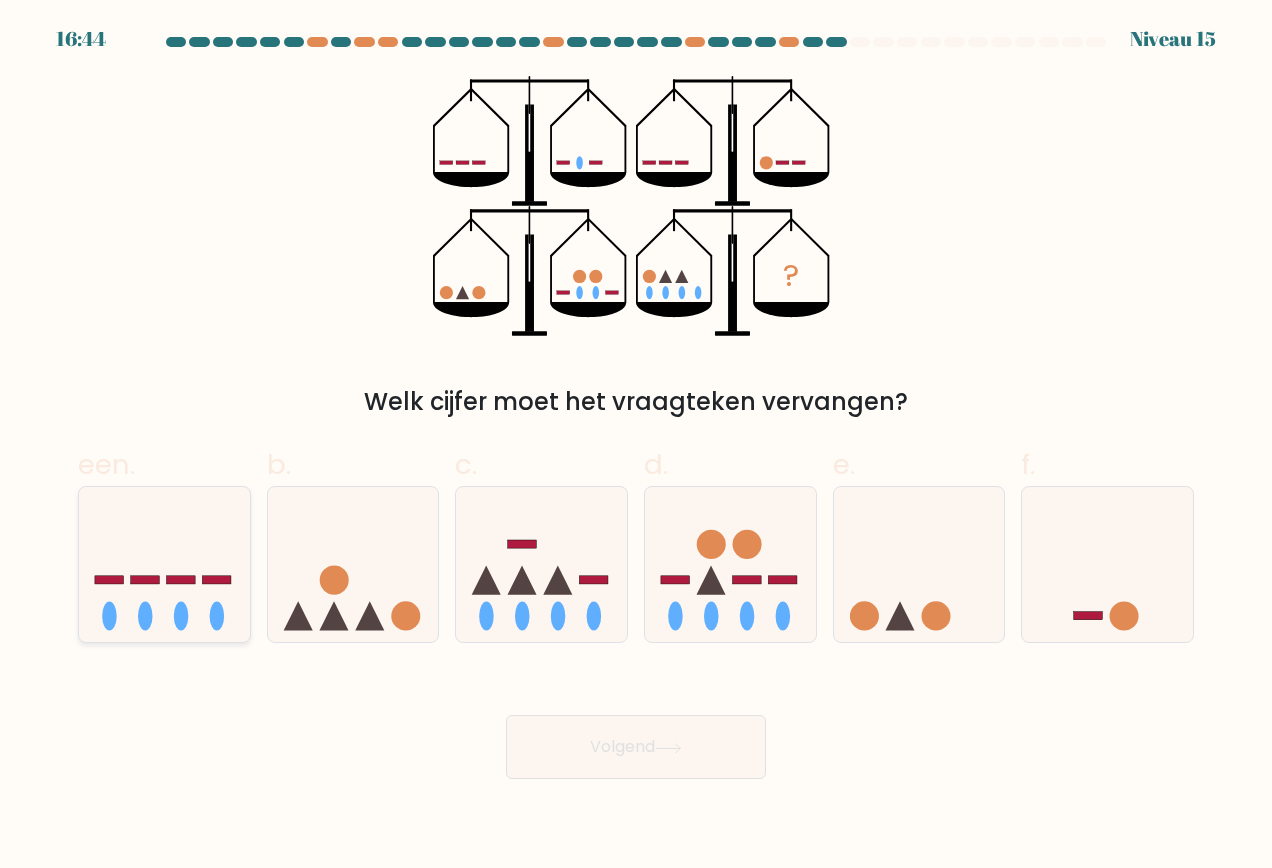 click 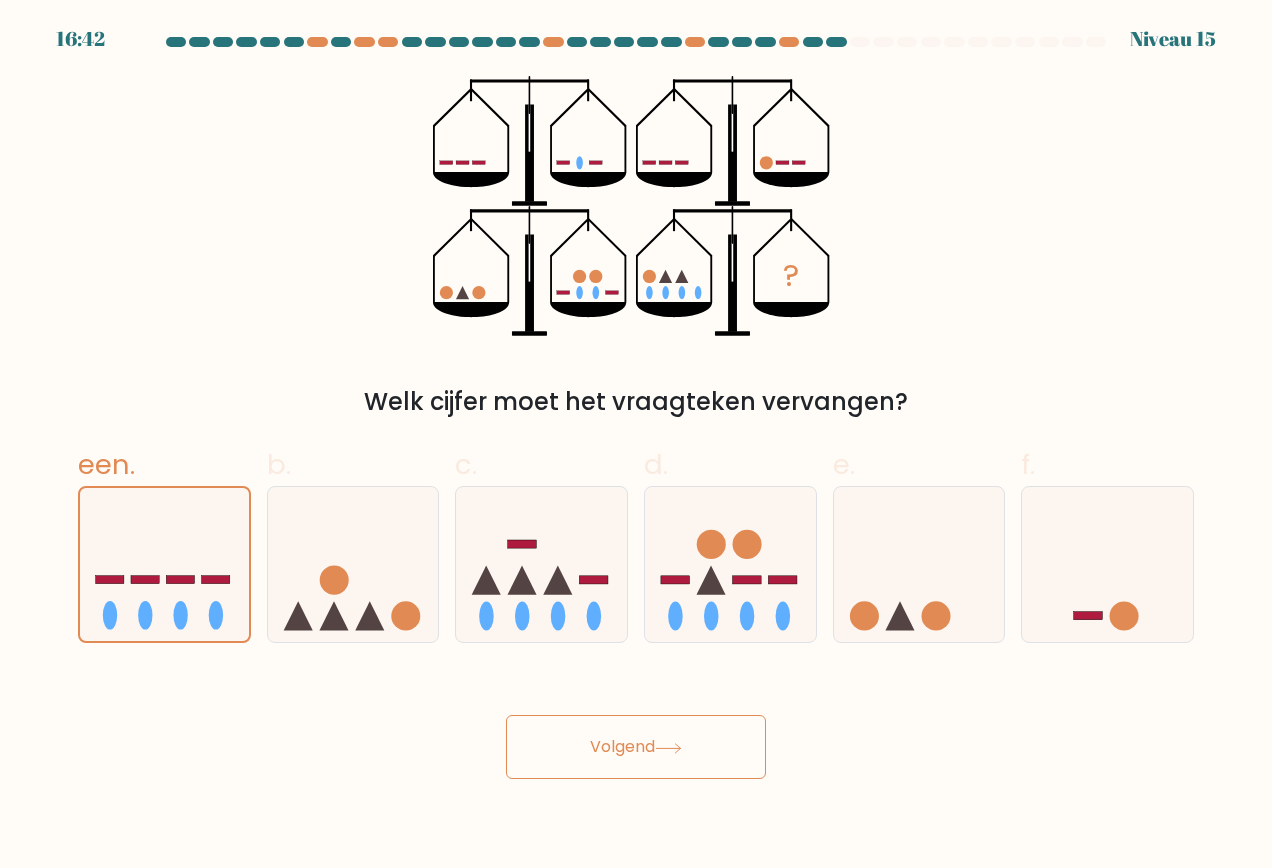 click on "Volgend" at bounding box center (636, 747) 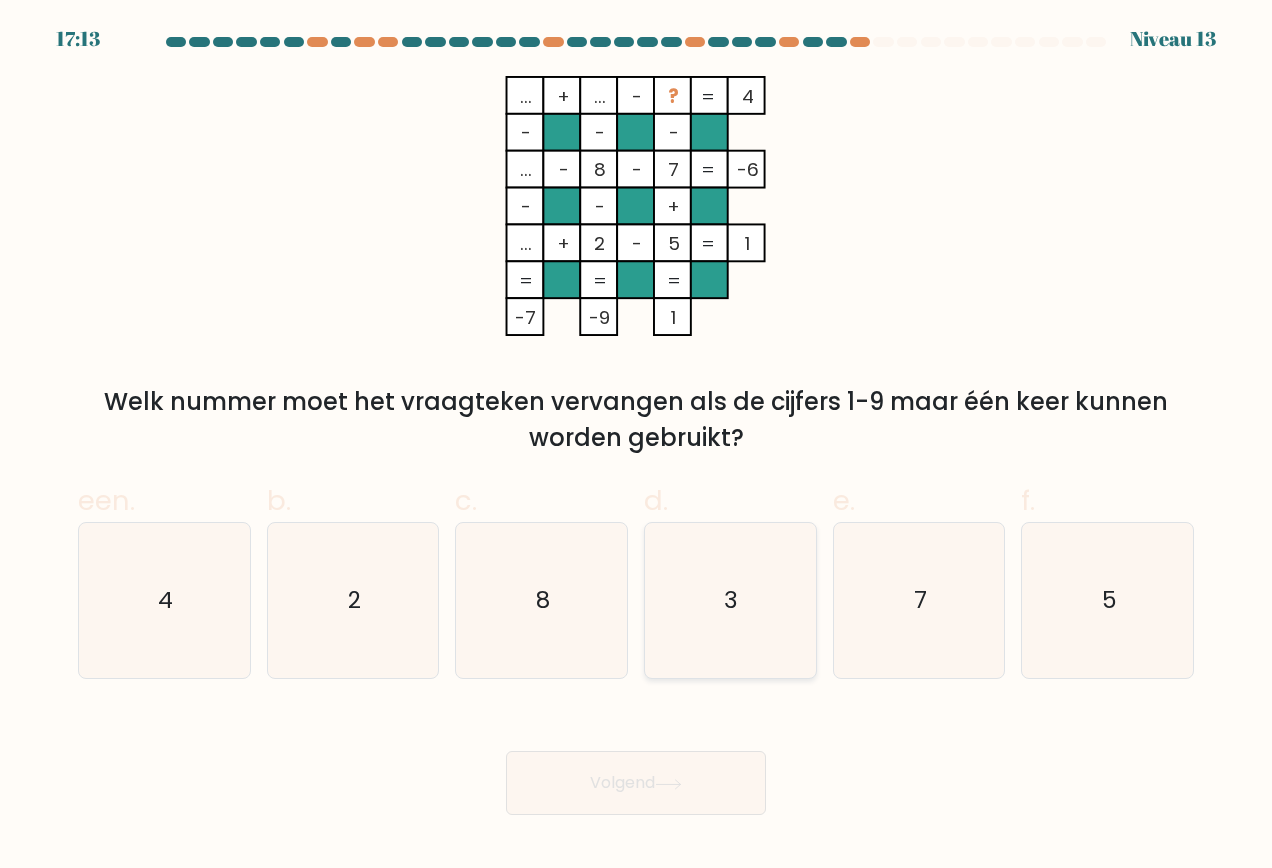 click on "3" 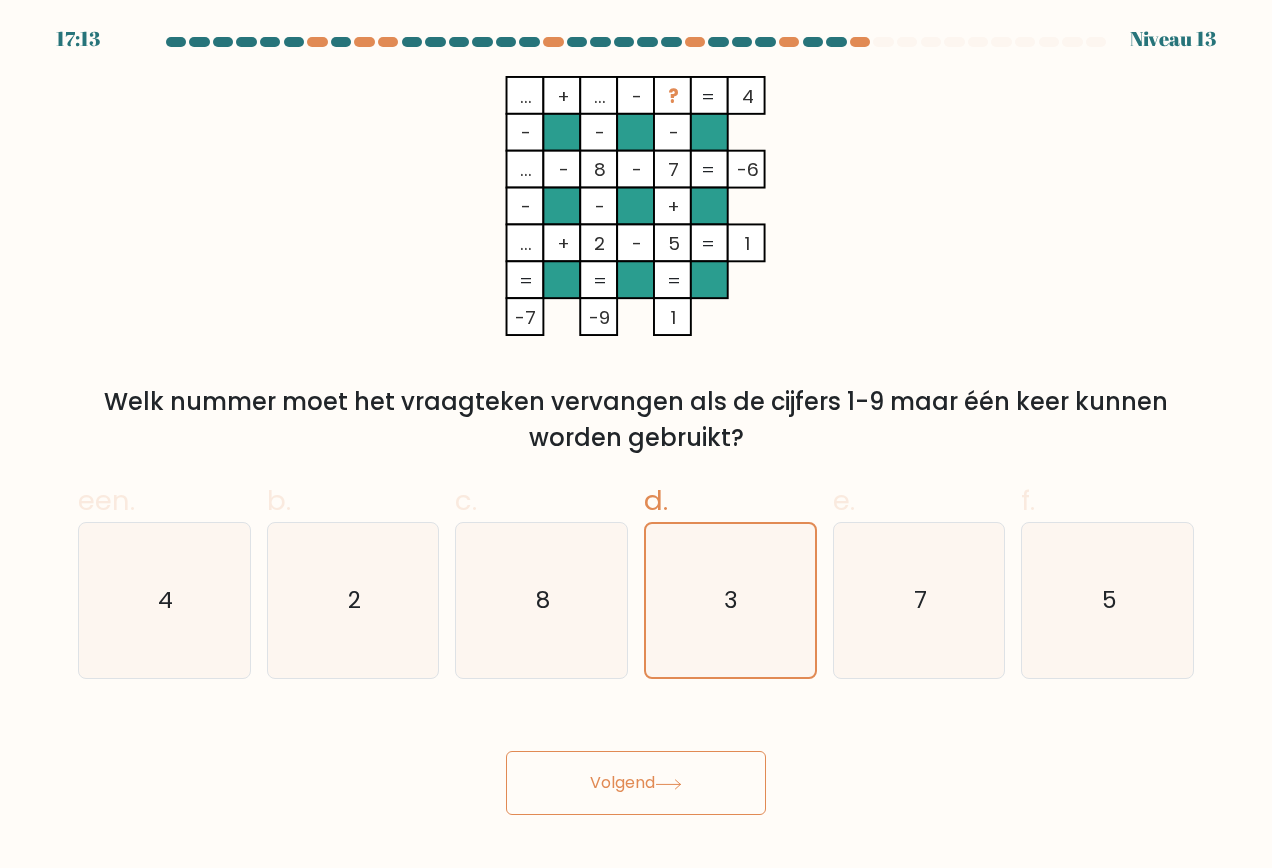 click on "Volgend" at bounding box center (636, 783) 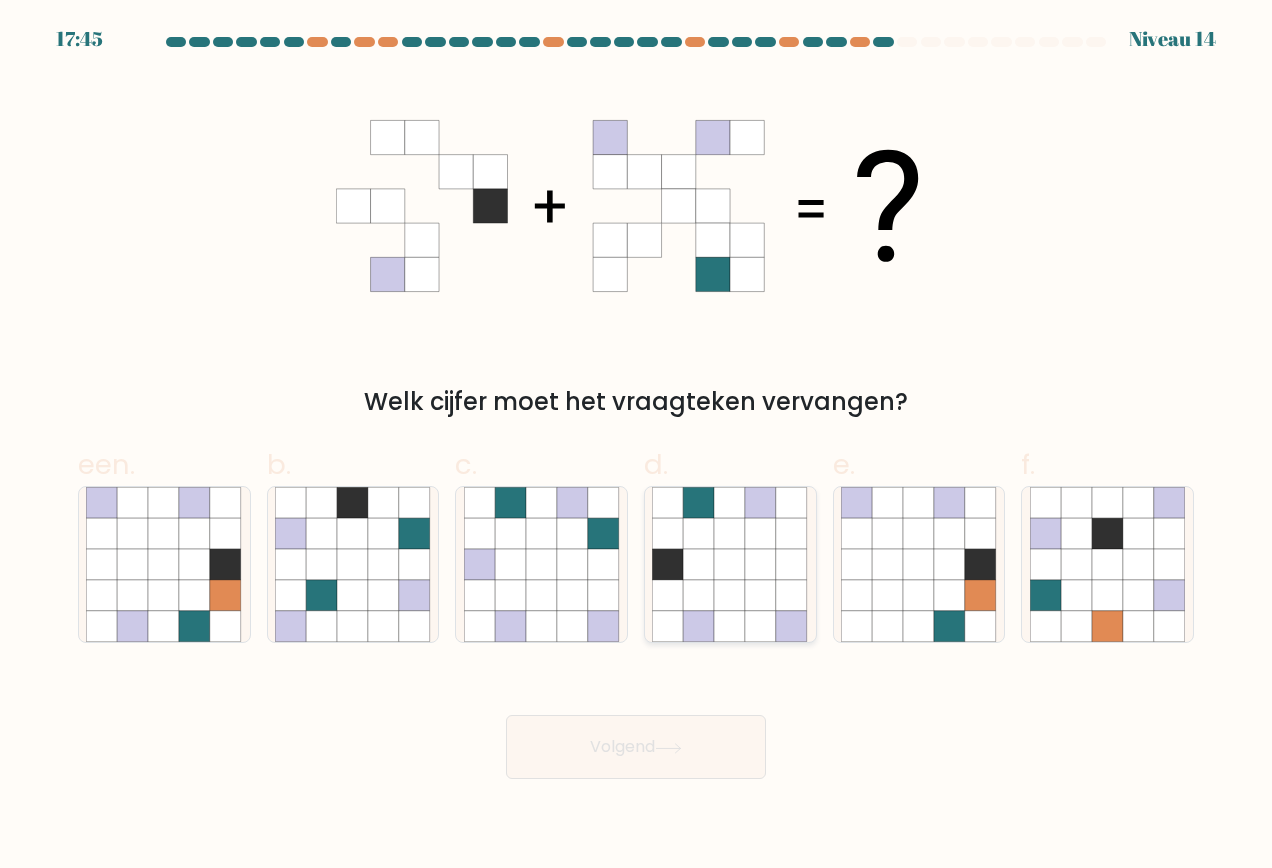 click 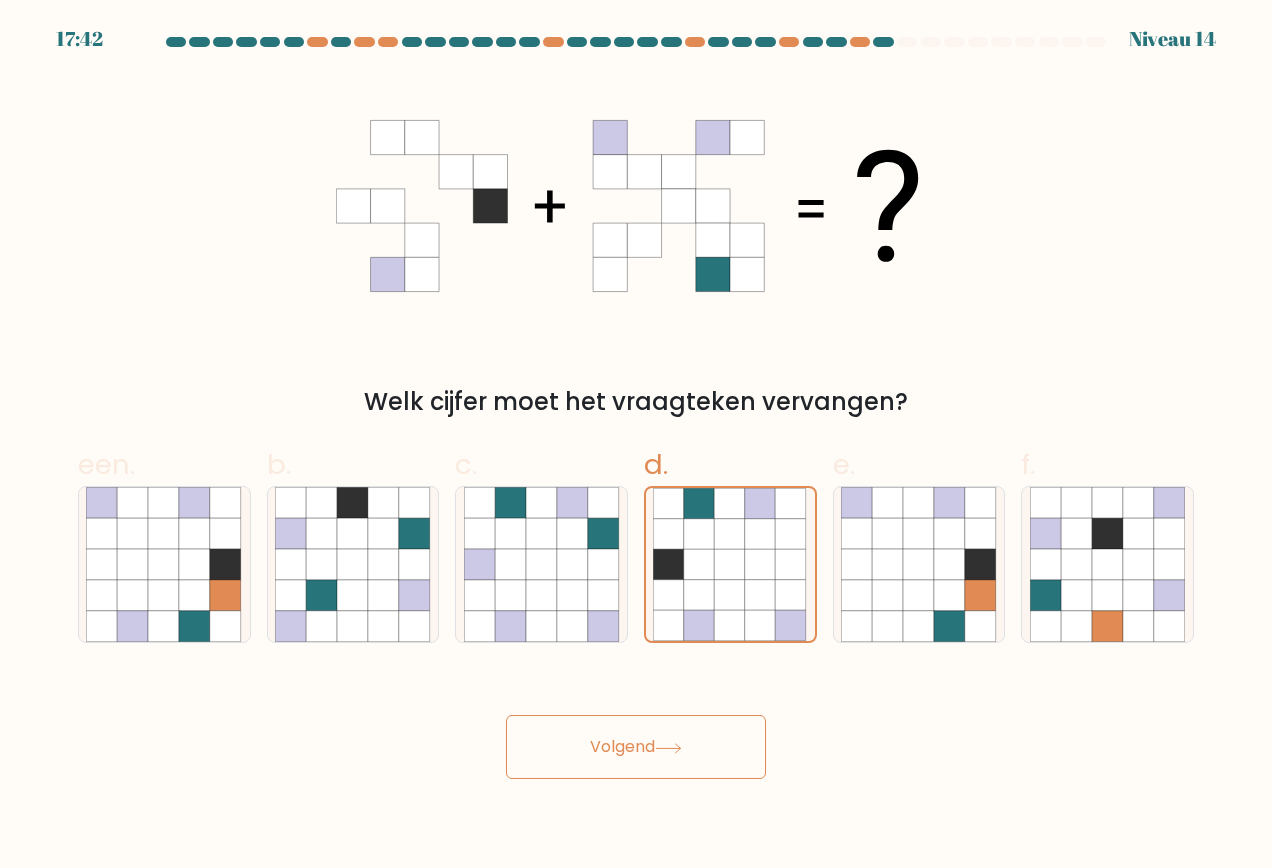 click on "Volgend" at bounding box center [622, 746] 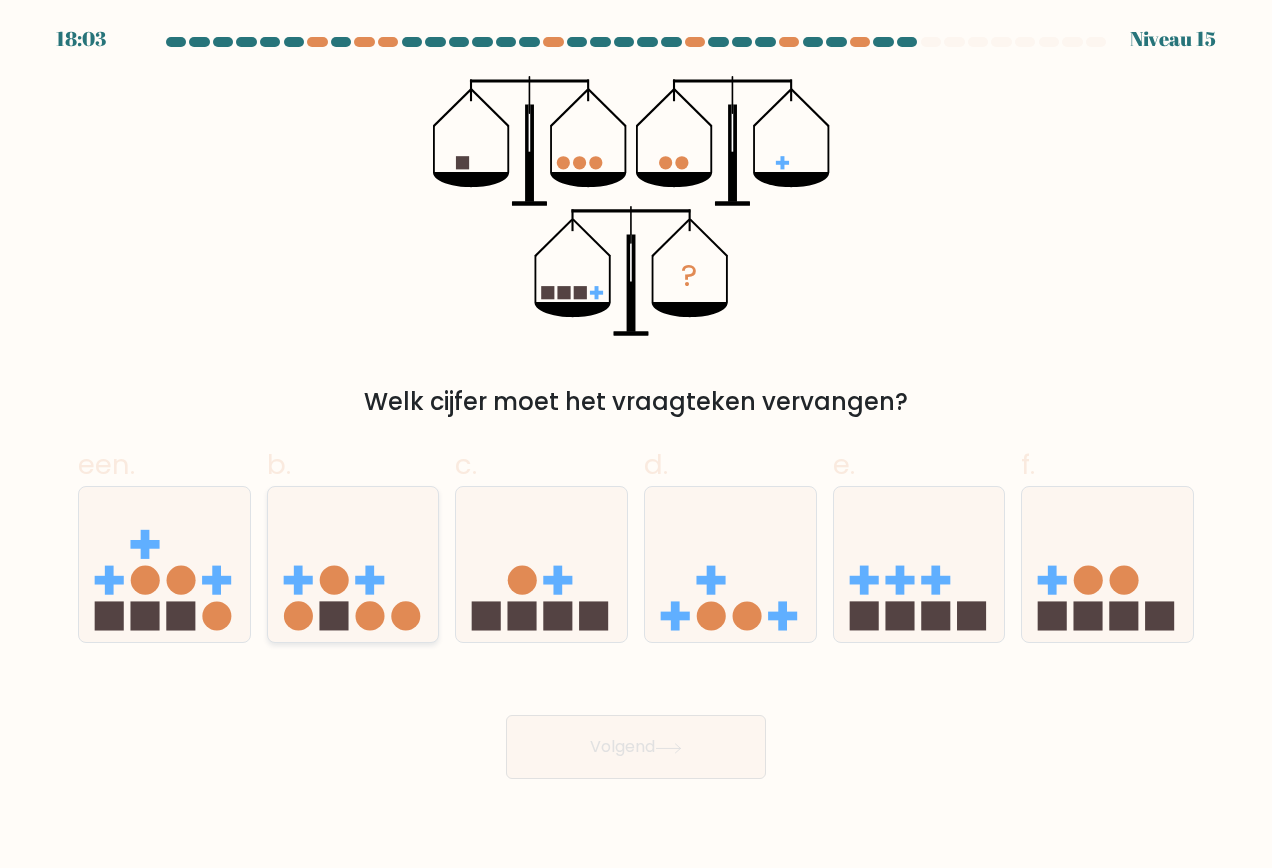 click 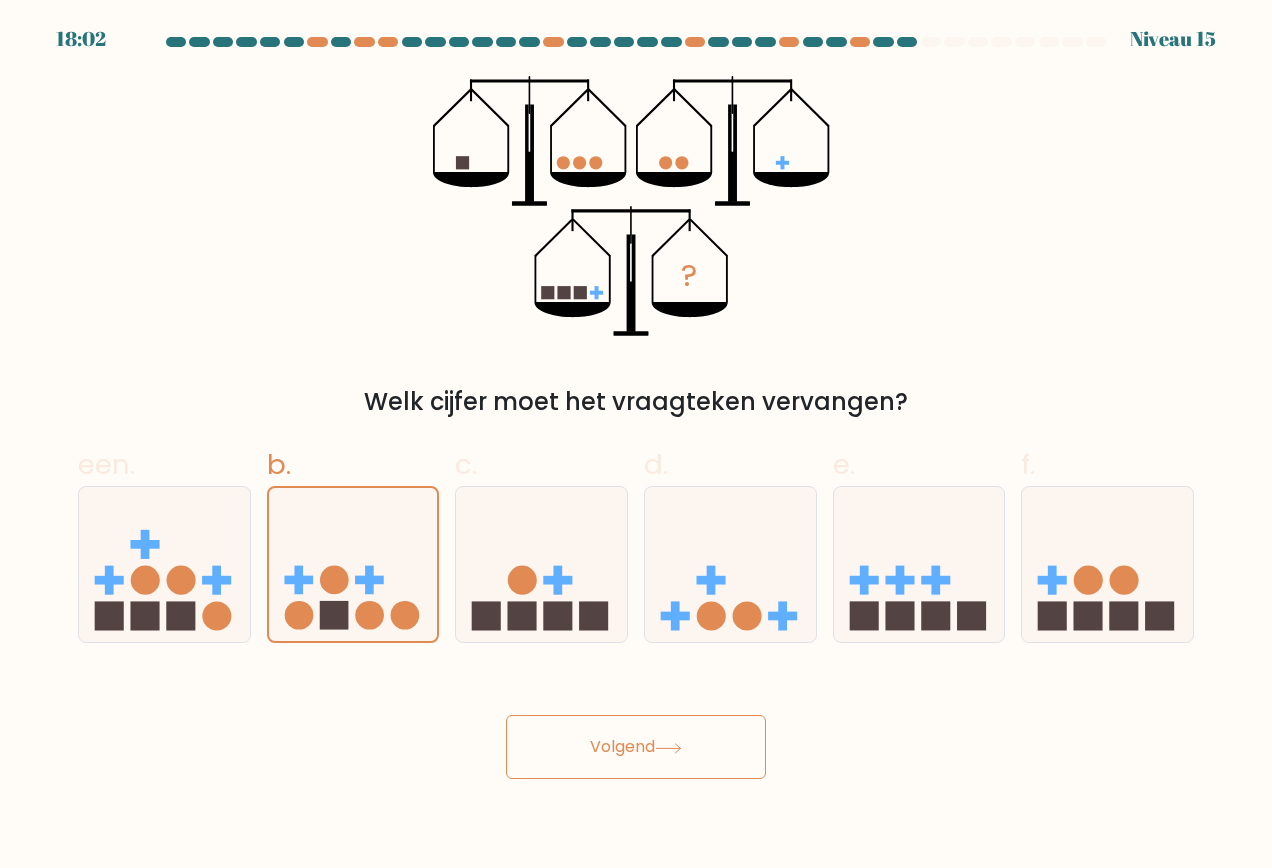 click on "Volgend" at bounding box center (636, 747) 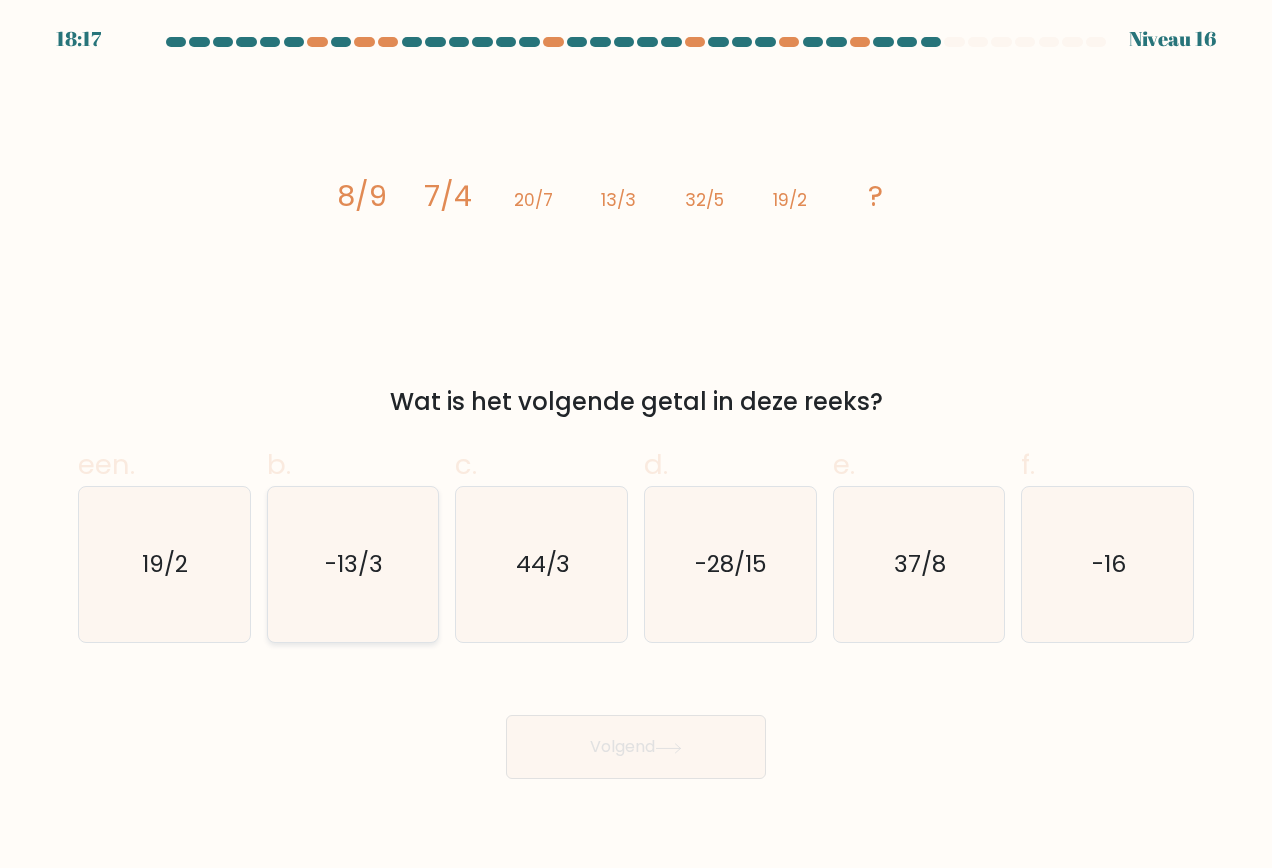 click on "-13/3" 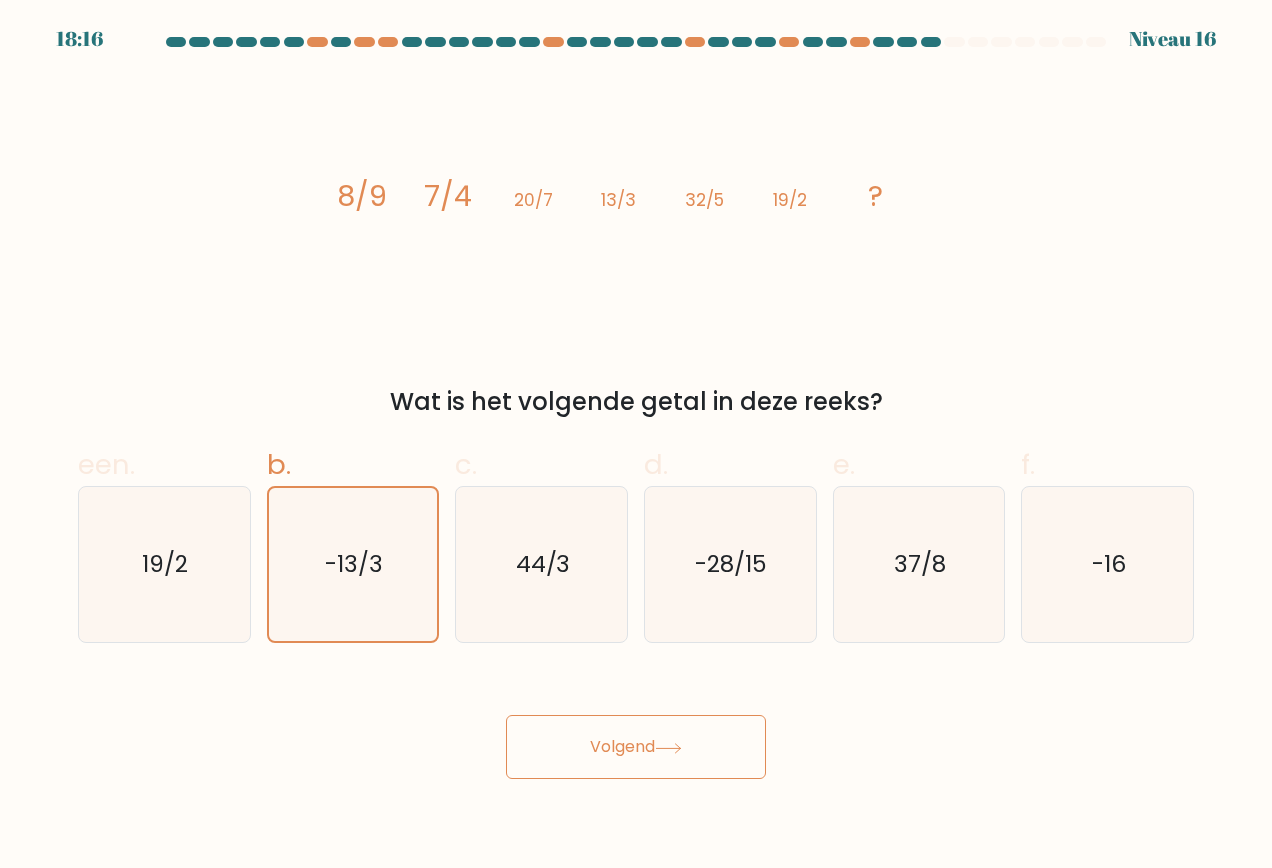 click on "Volgend" at bounding box center [622, 746] 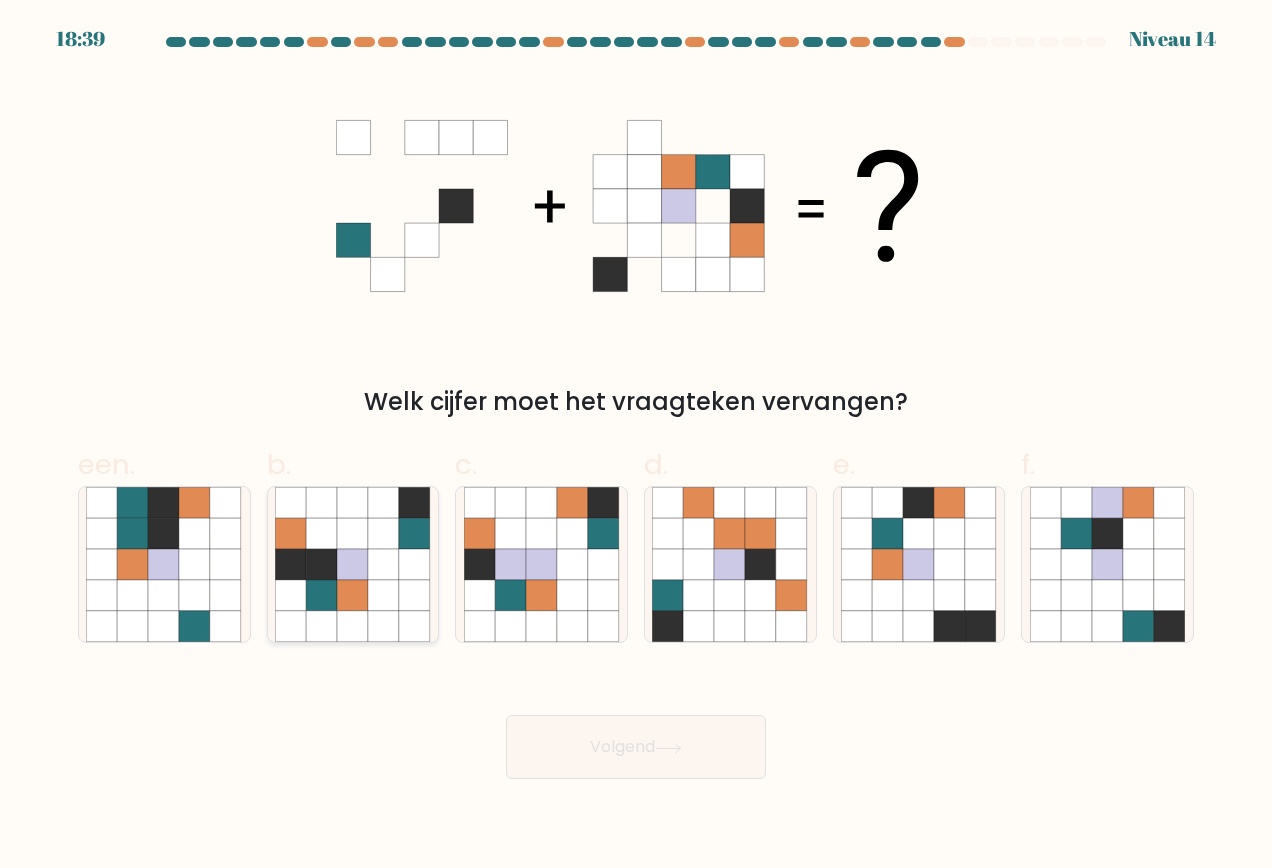 click 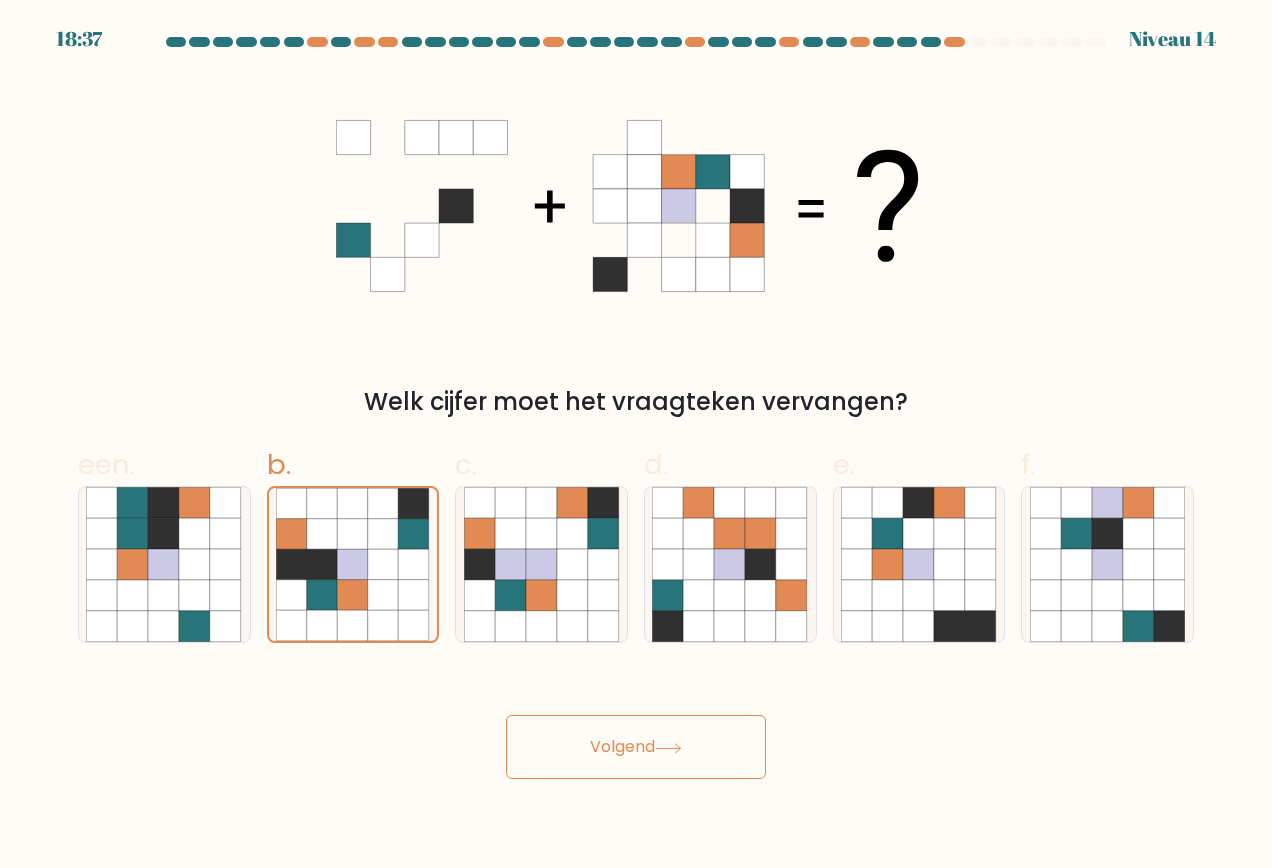 click on "Volgend" at bounding box center (622, 746) 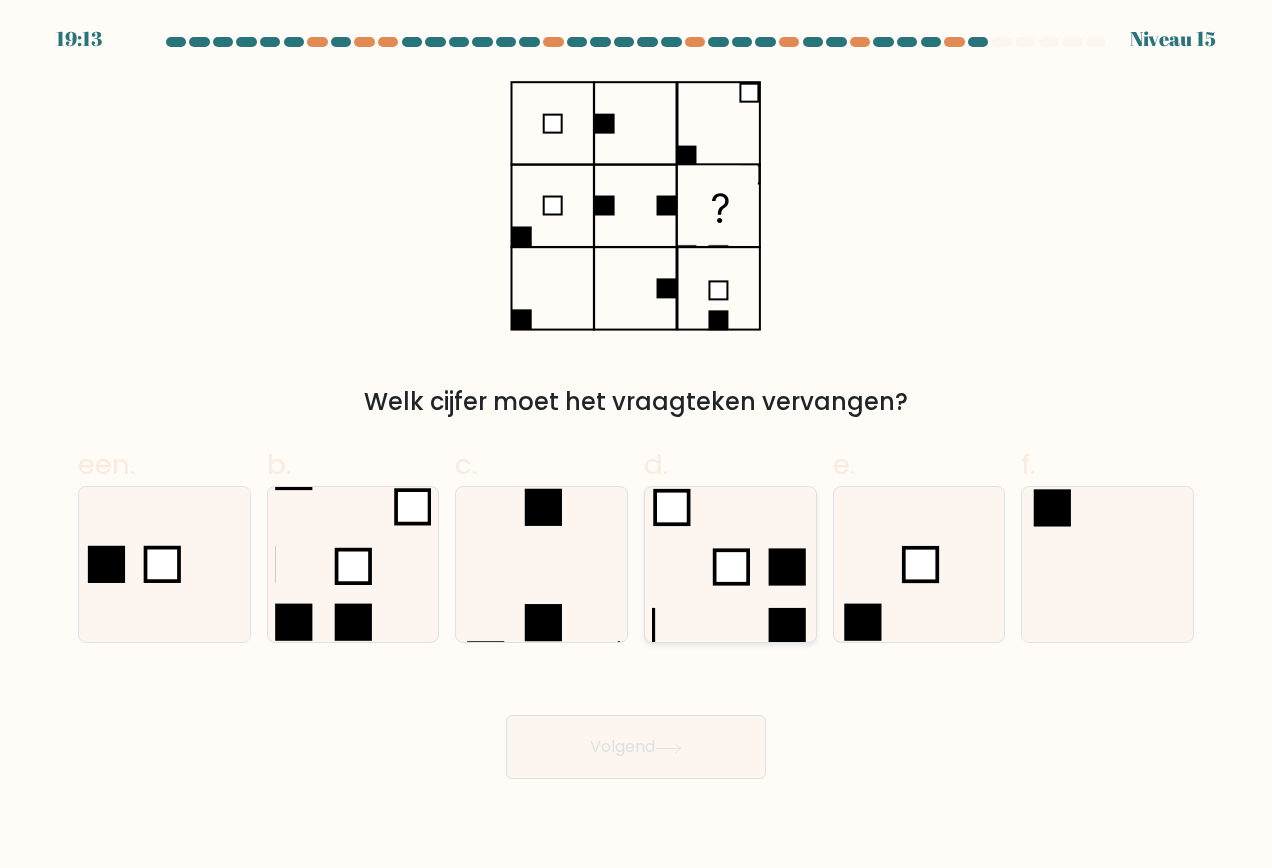 click 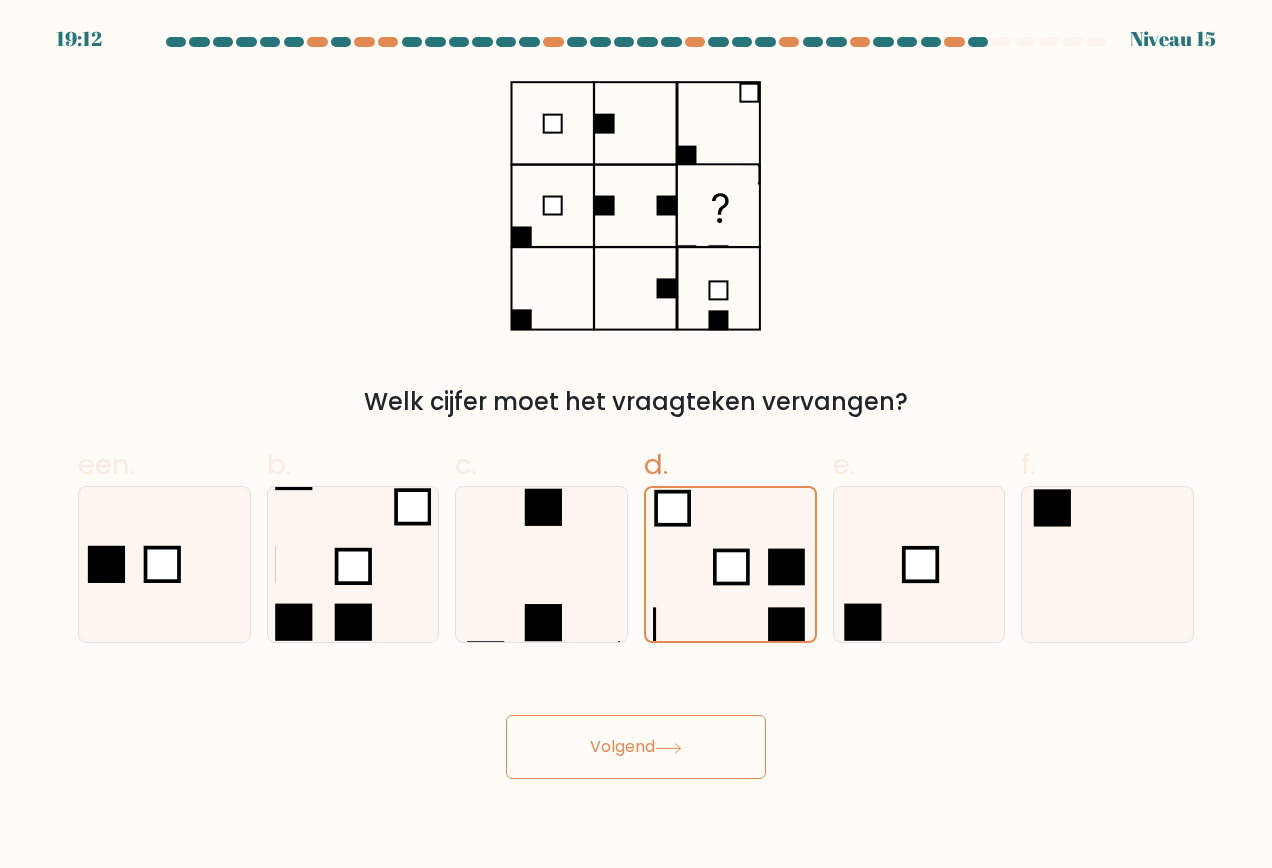 click on "Volgend" at bounding box center [622, 746] 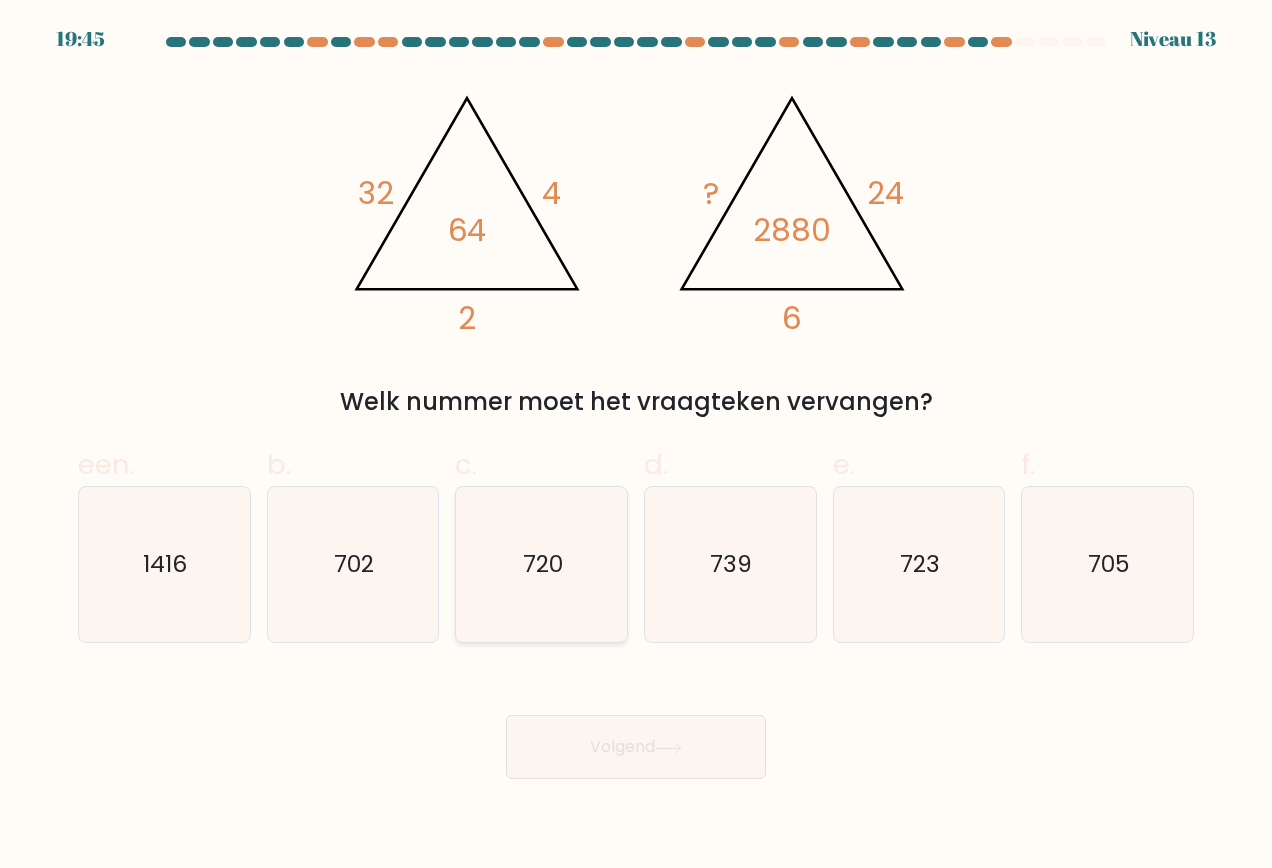 click on "720" 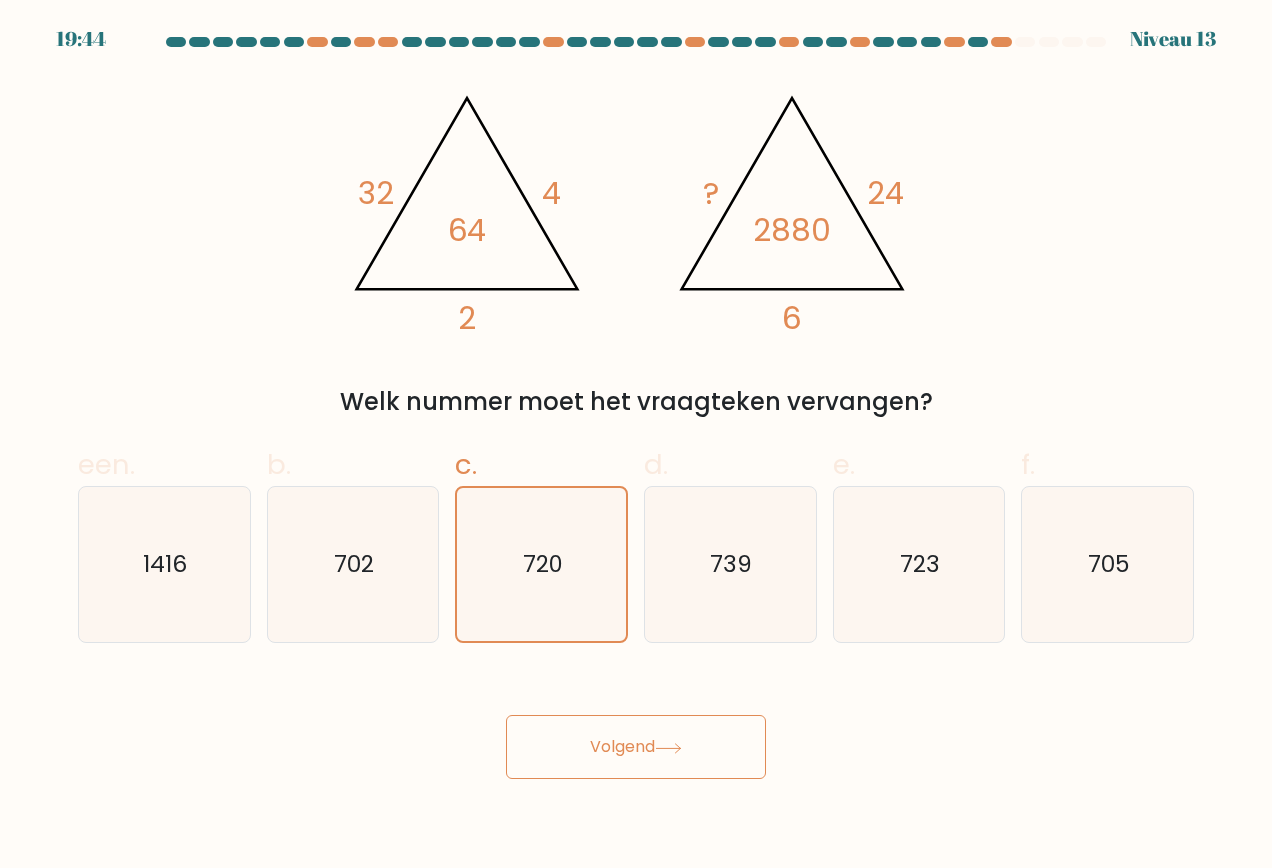 click on "Volgend" at bounding box center (622, 746) 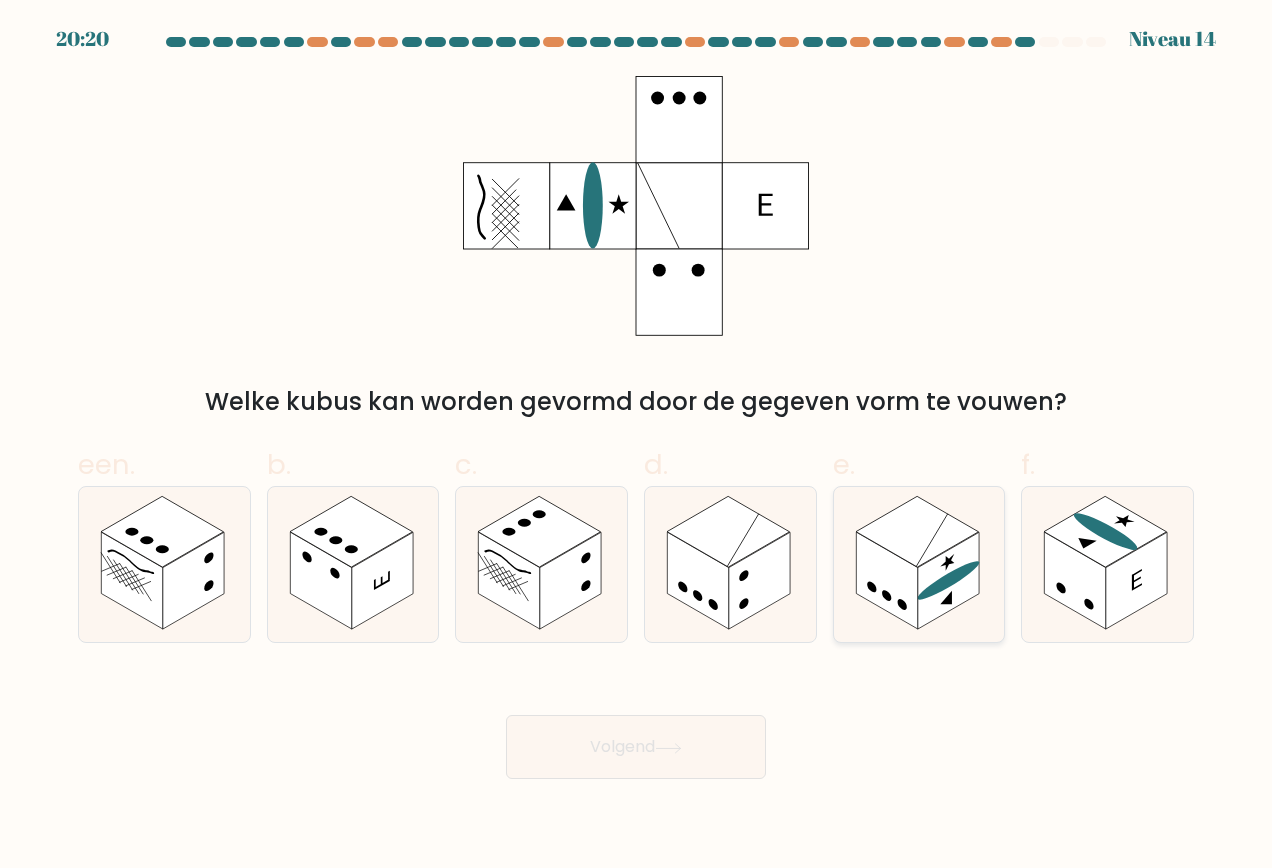 click 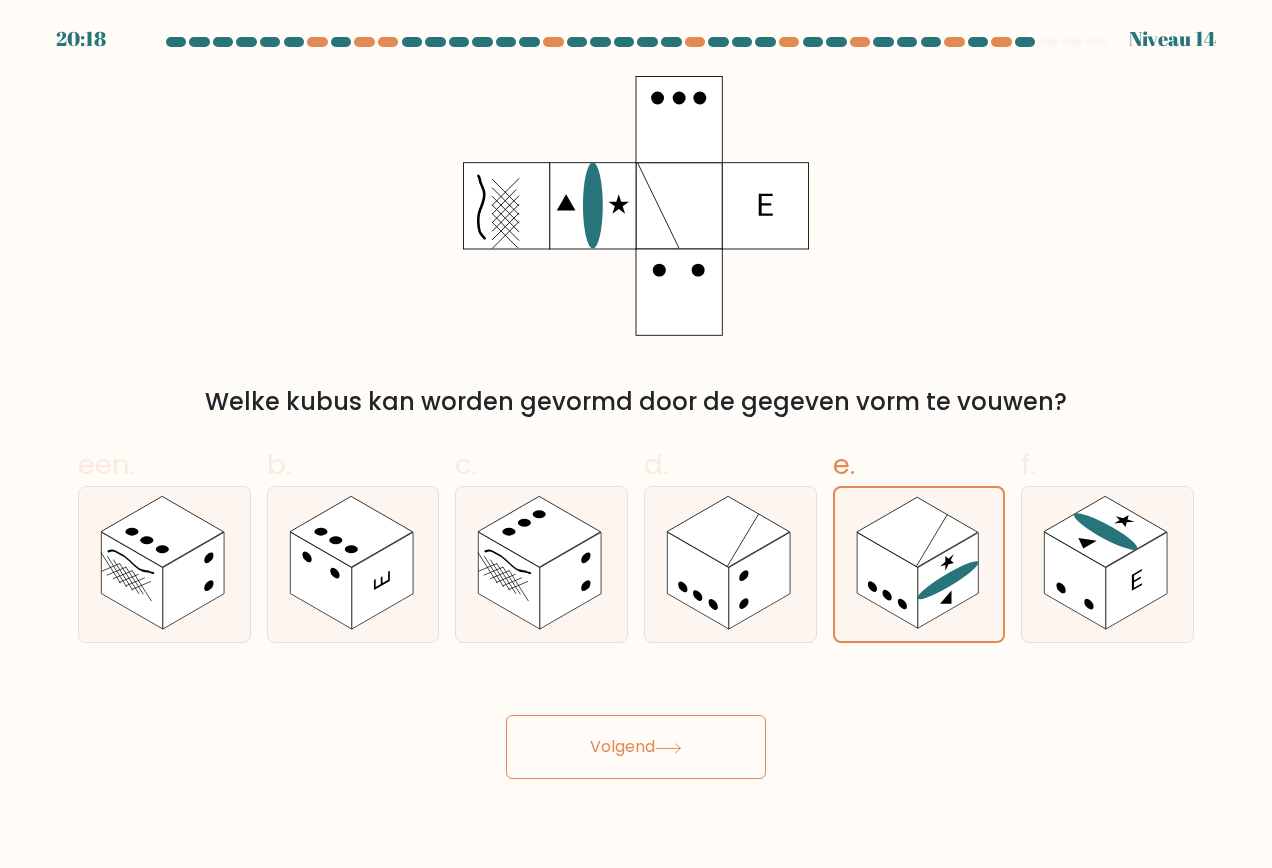 click on "Volgend" at bounding box center (622, 746) 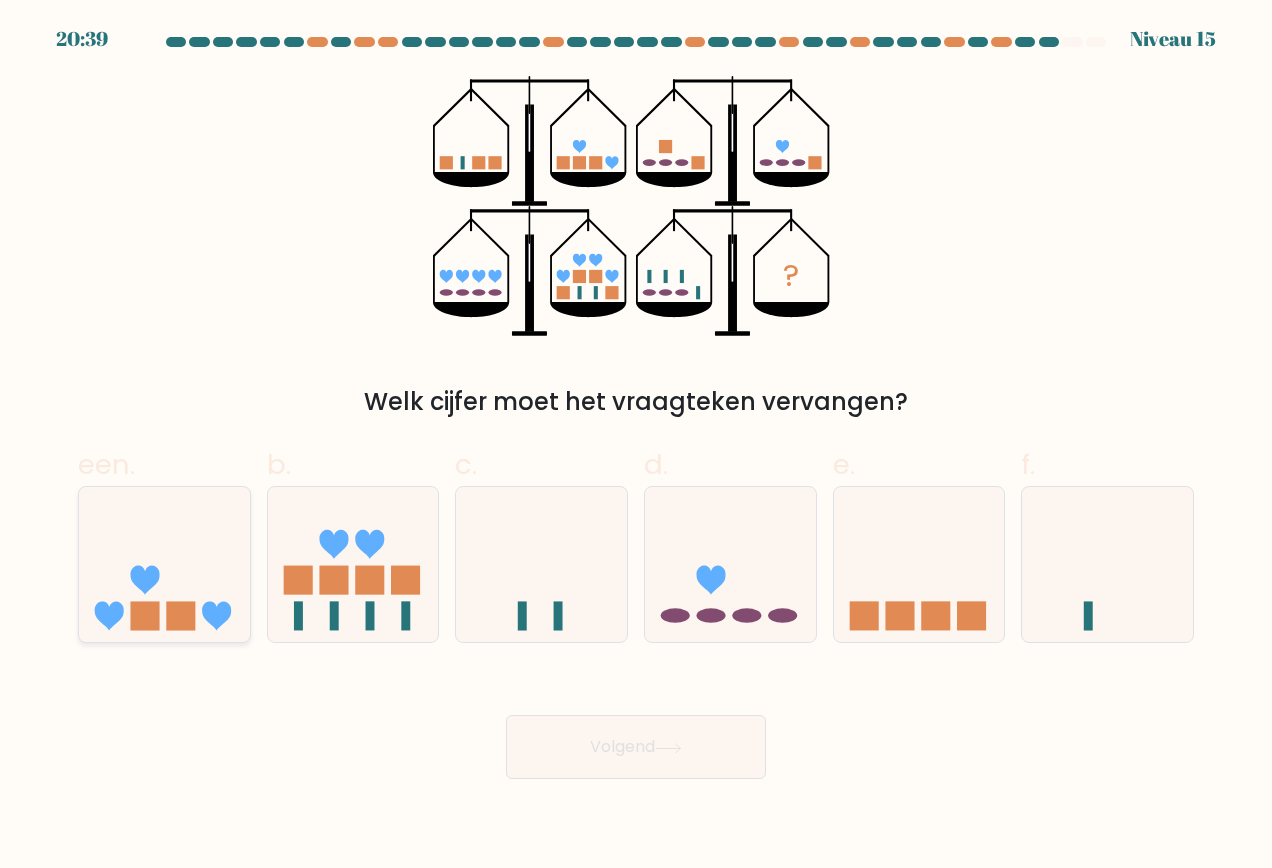 click 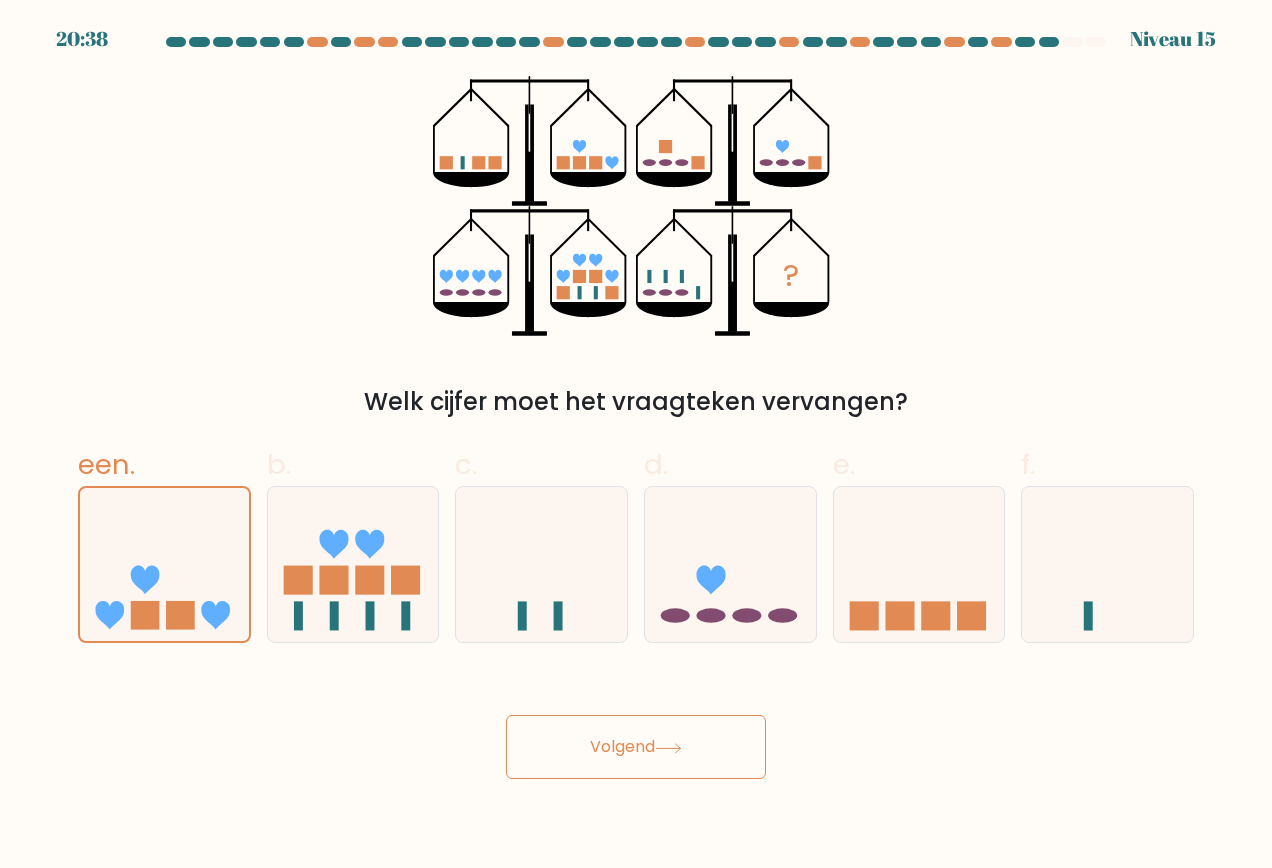 click on "Volgend" at bounding box center [622, 746] 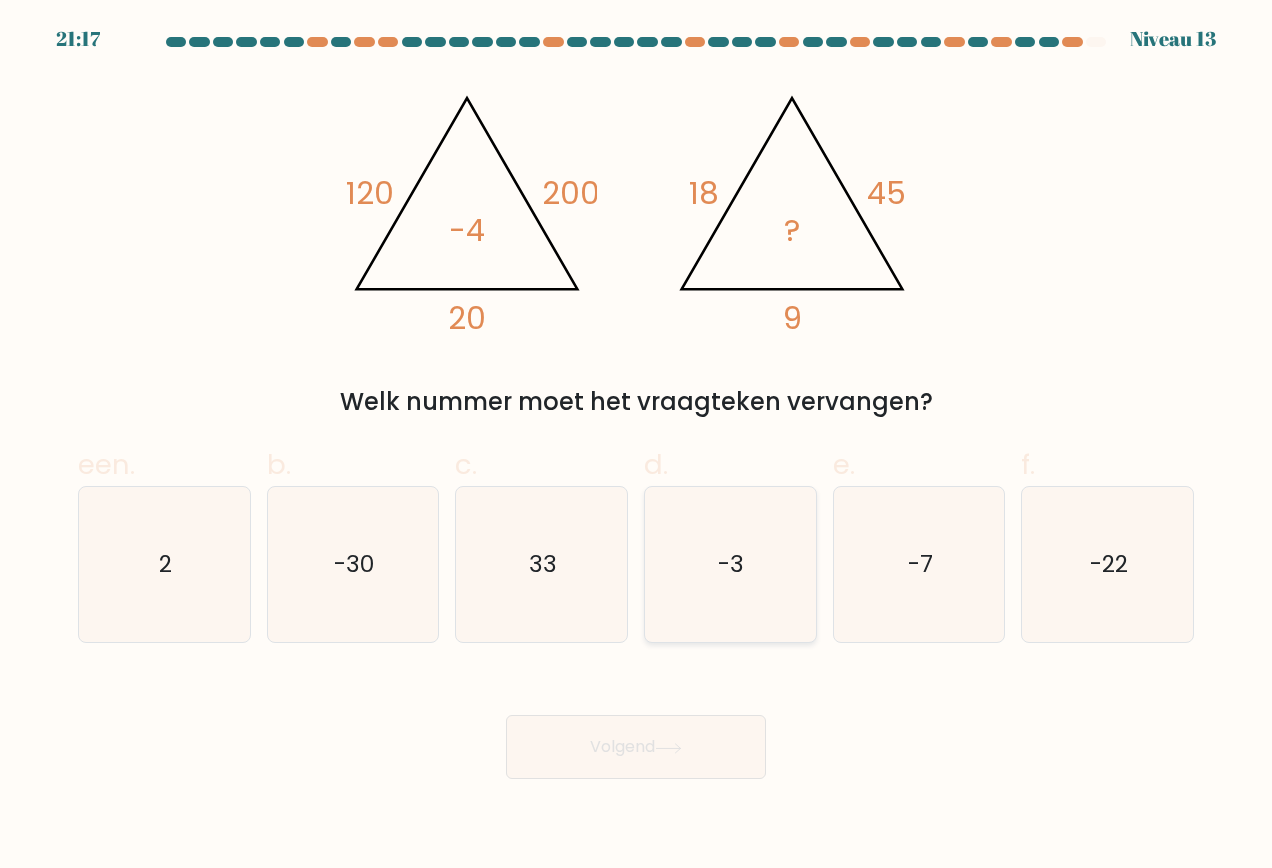 click on "-3" 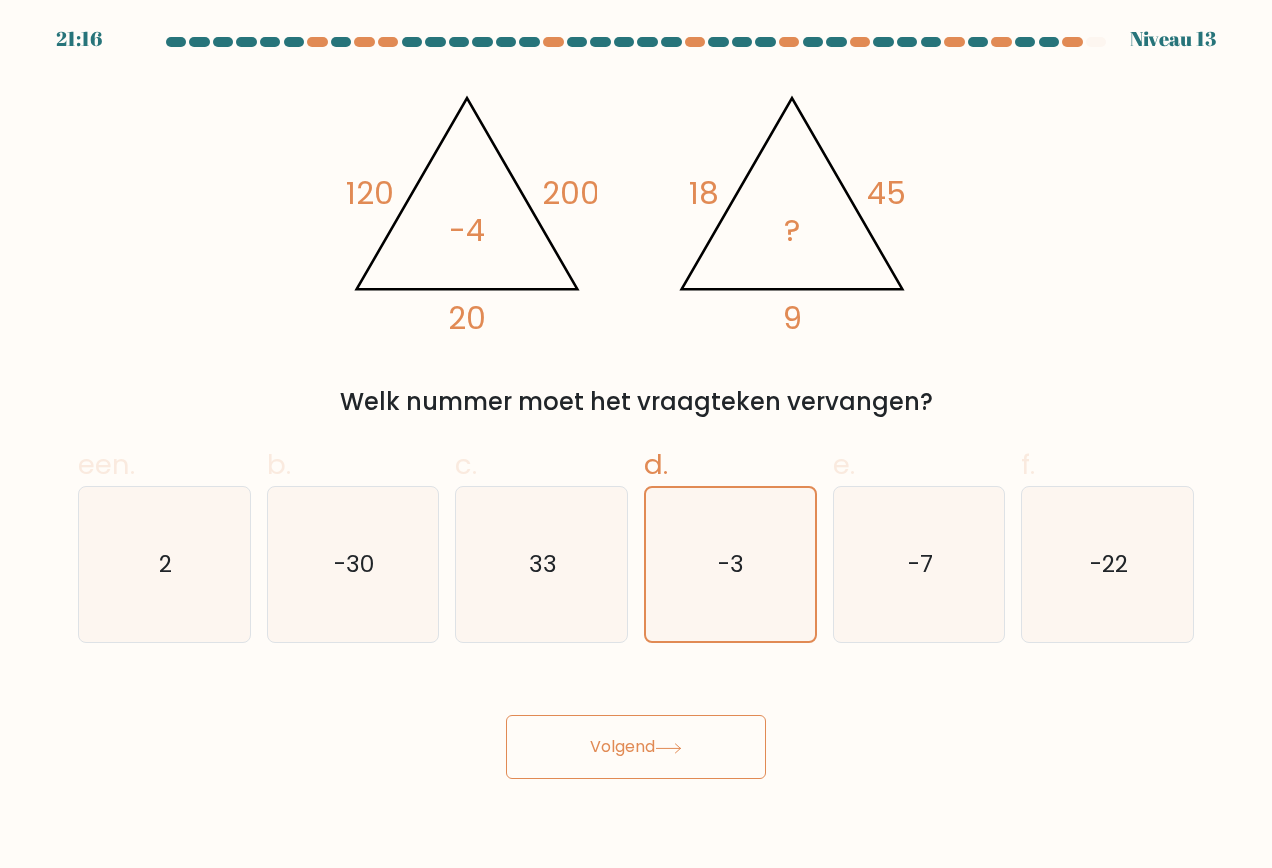 click on "Volgend" at bounding box center [636, 747] 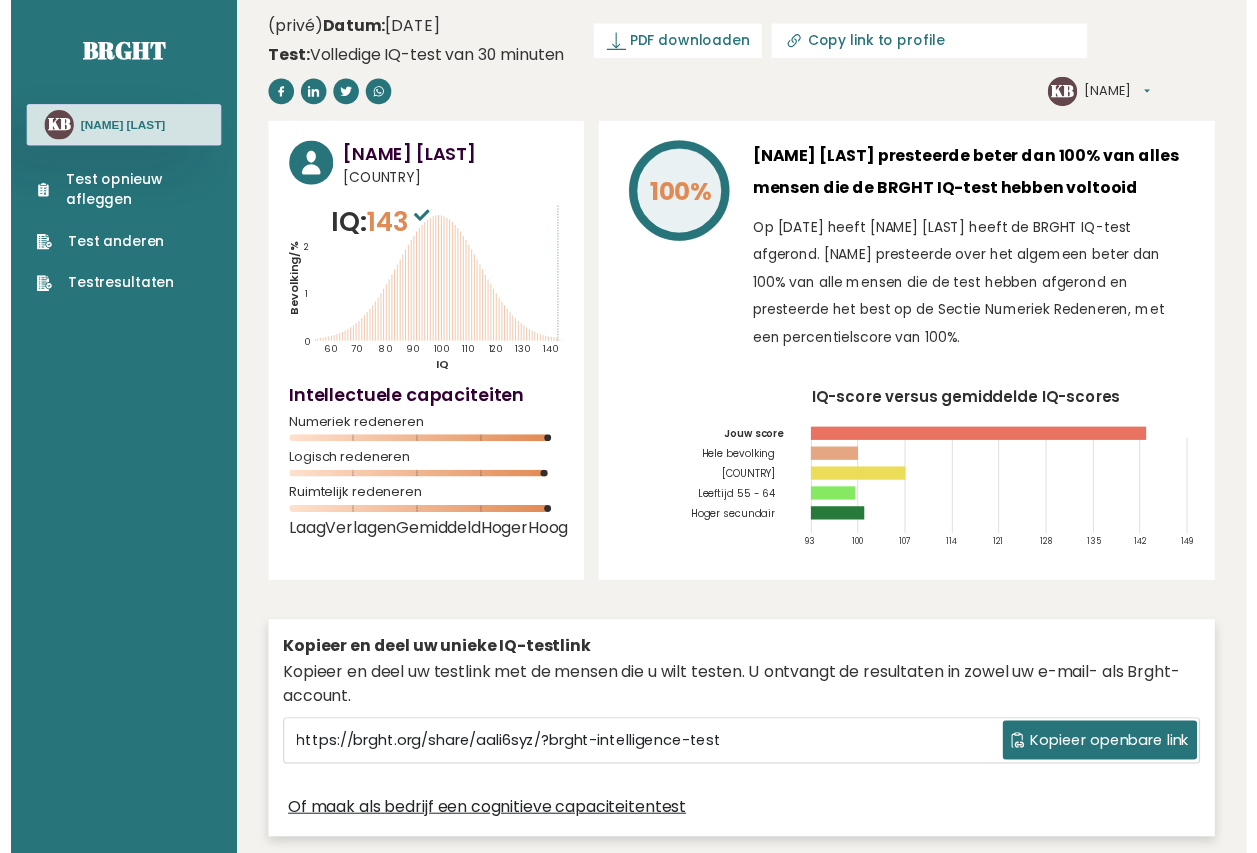 scroll, scrollTop: 0, scrollLeft: 0, axis: both 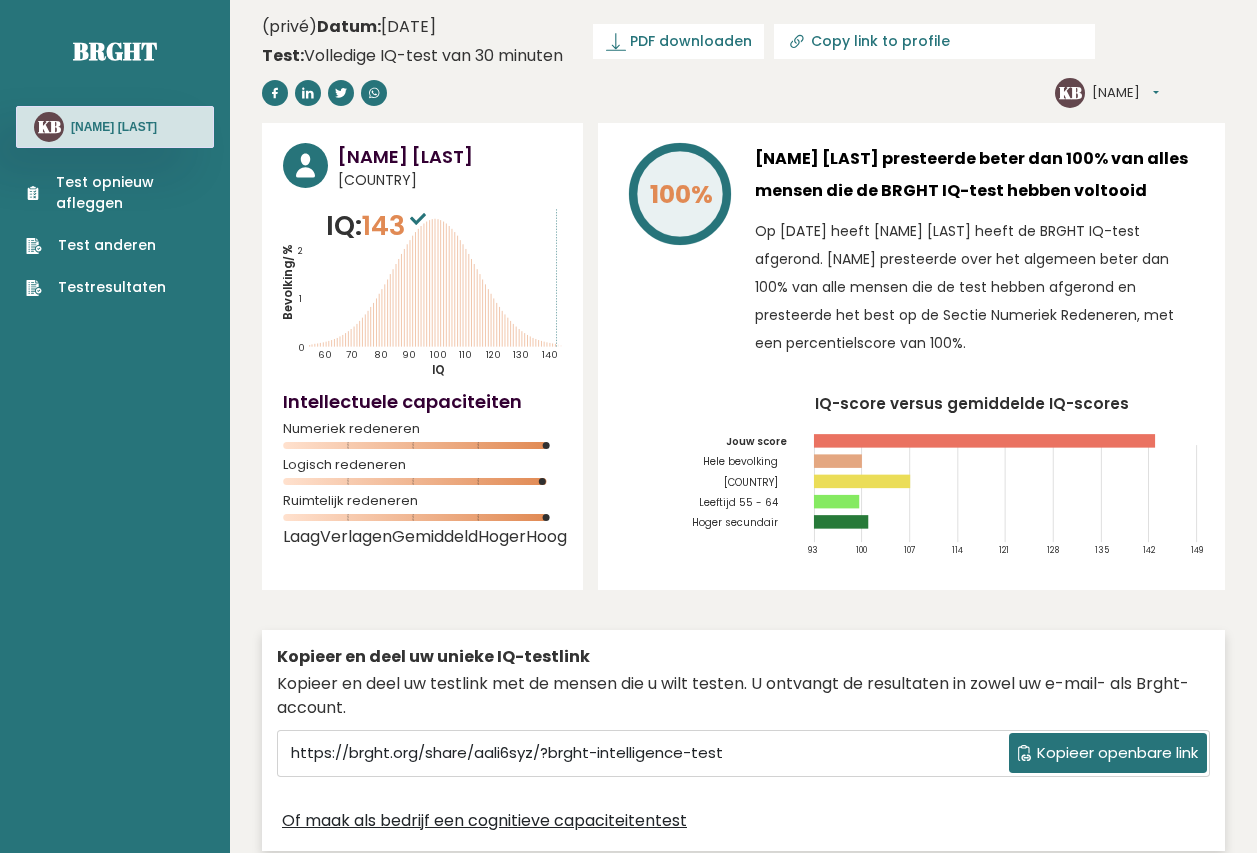 click on "Testresultaten" at bounding box center [112, 287] 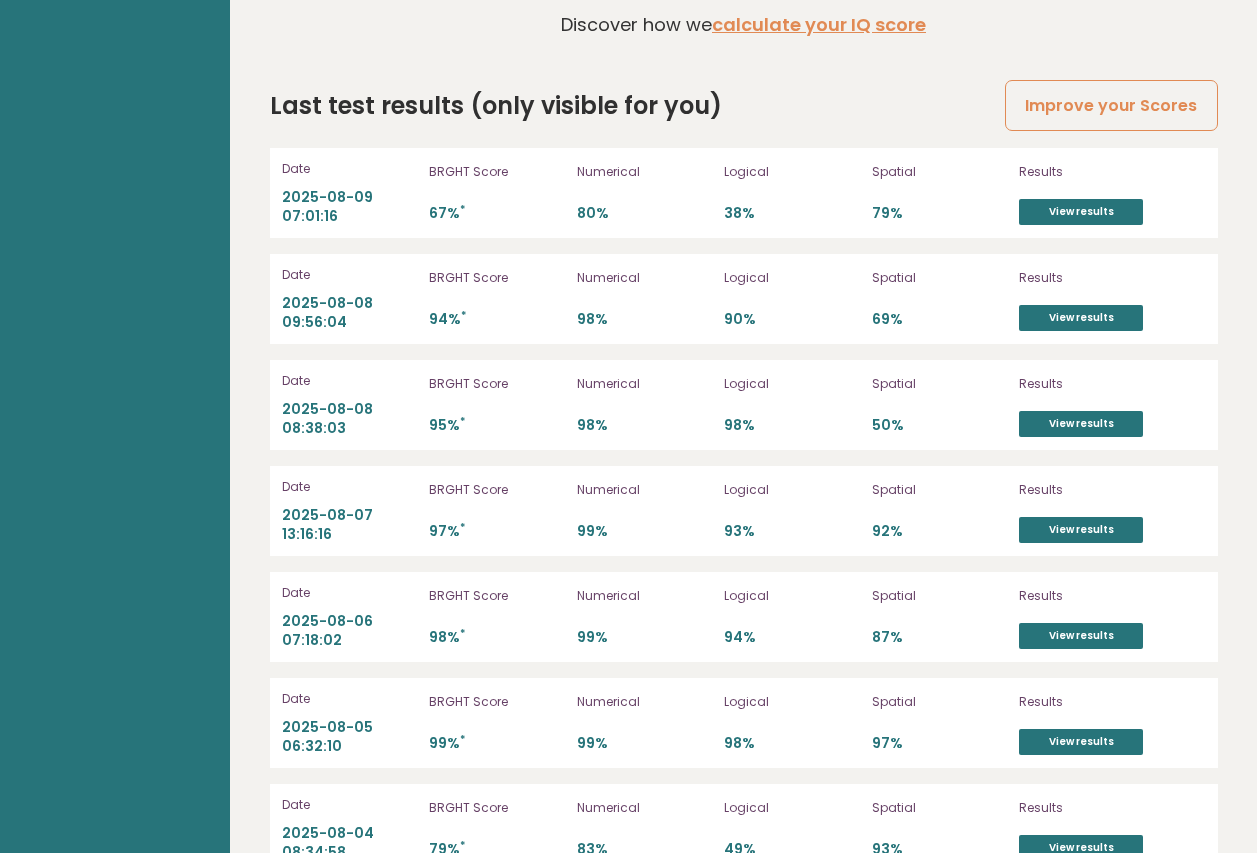 scroll, scrollTop: 5715, scrollLeft: 0, axis: vertical 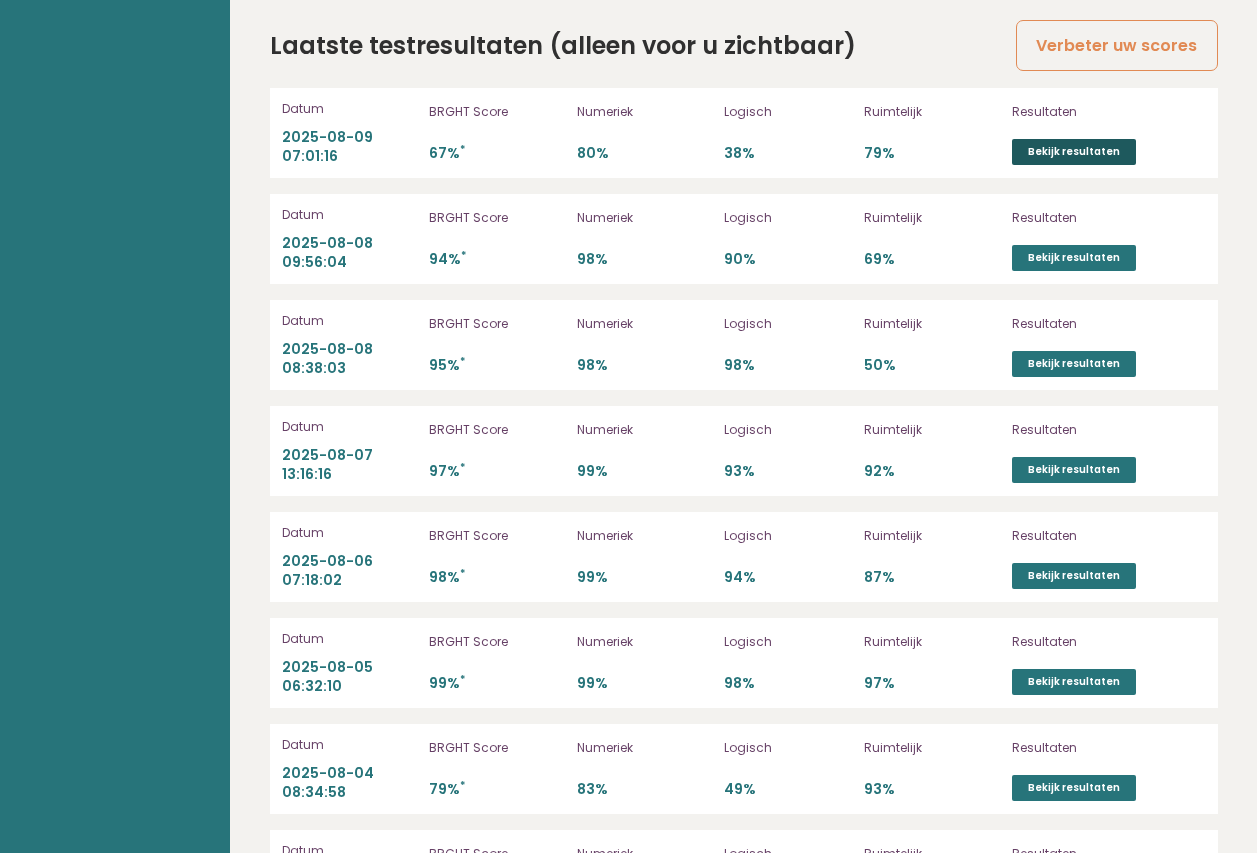 click on "Bekijk resultaten" at bounding box center [1074, 152] 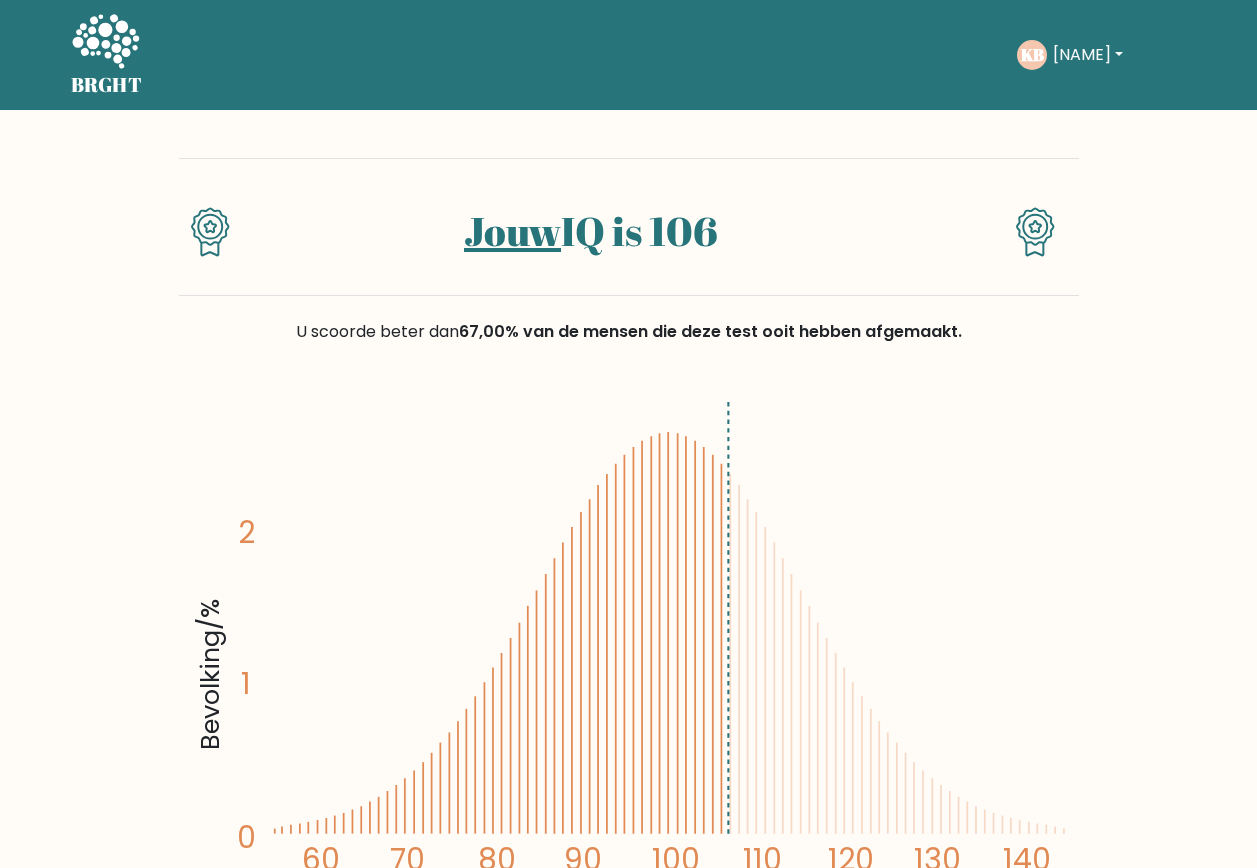 scroll, scrollTop: 0, scrollLeft: 0, axis: both 